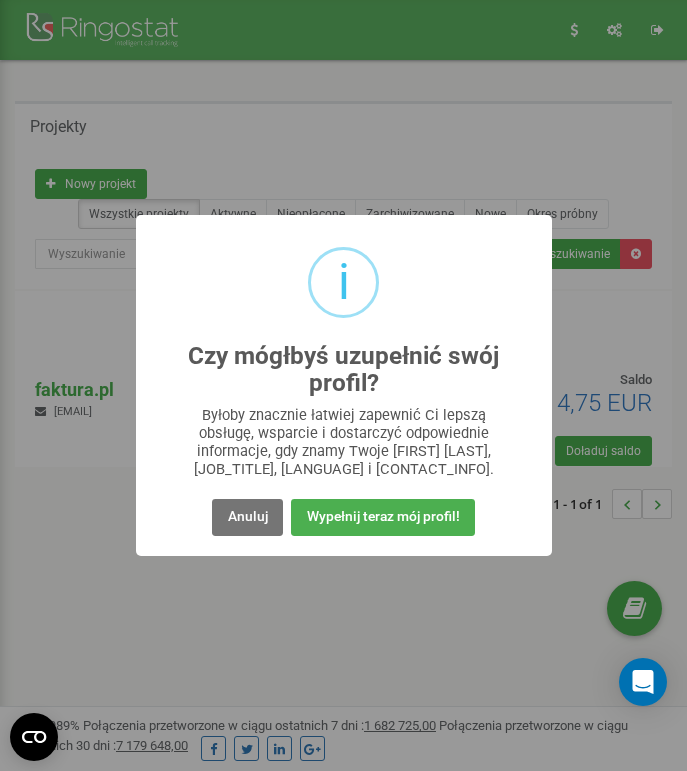 scroll, scrollTop: 0, scrollLeft: 0, axis: both 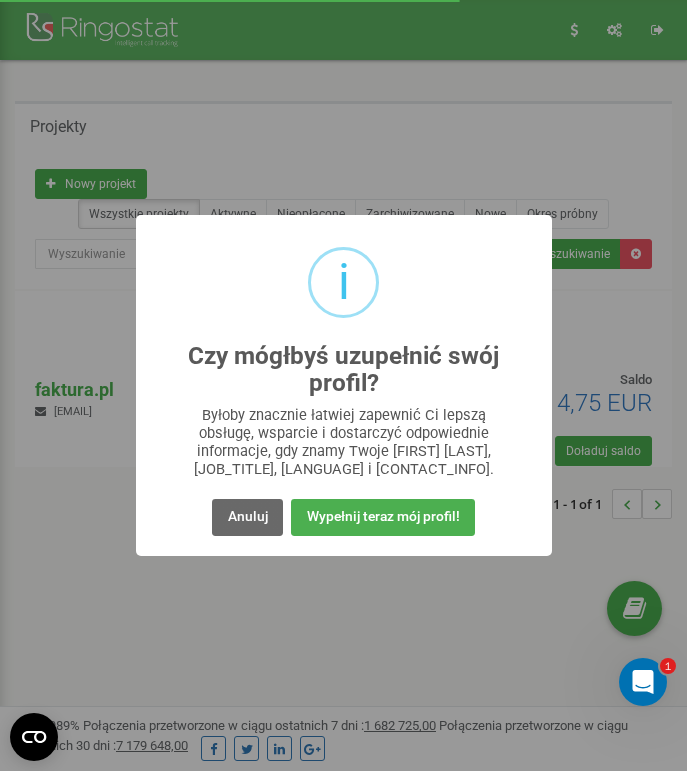 click on "Anuluj" at bounding box center [247, 517] 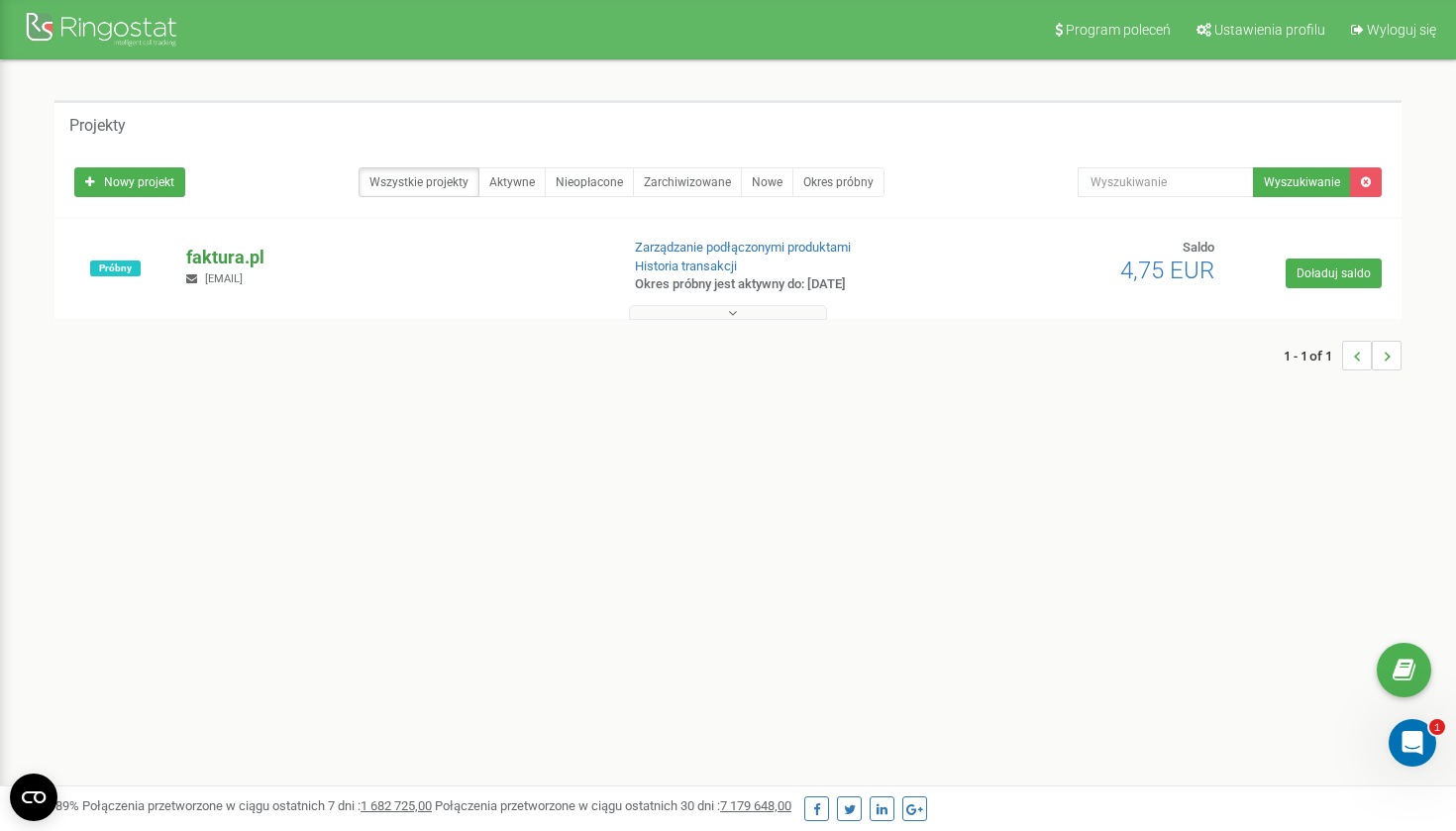 click on "faktura.pl" at bounding box center (394, 258) 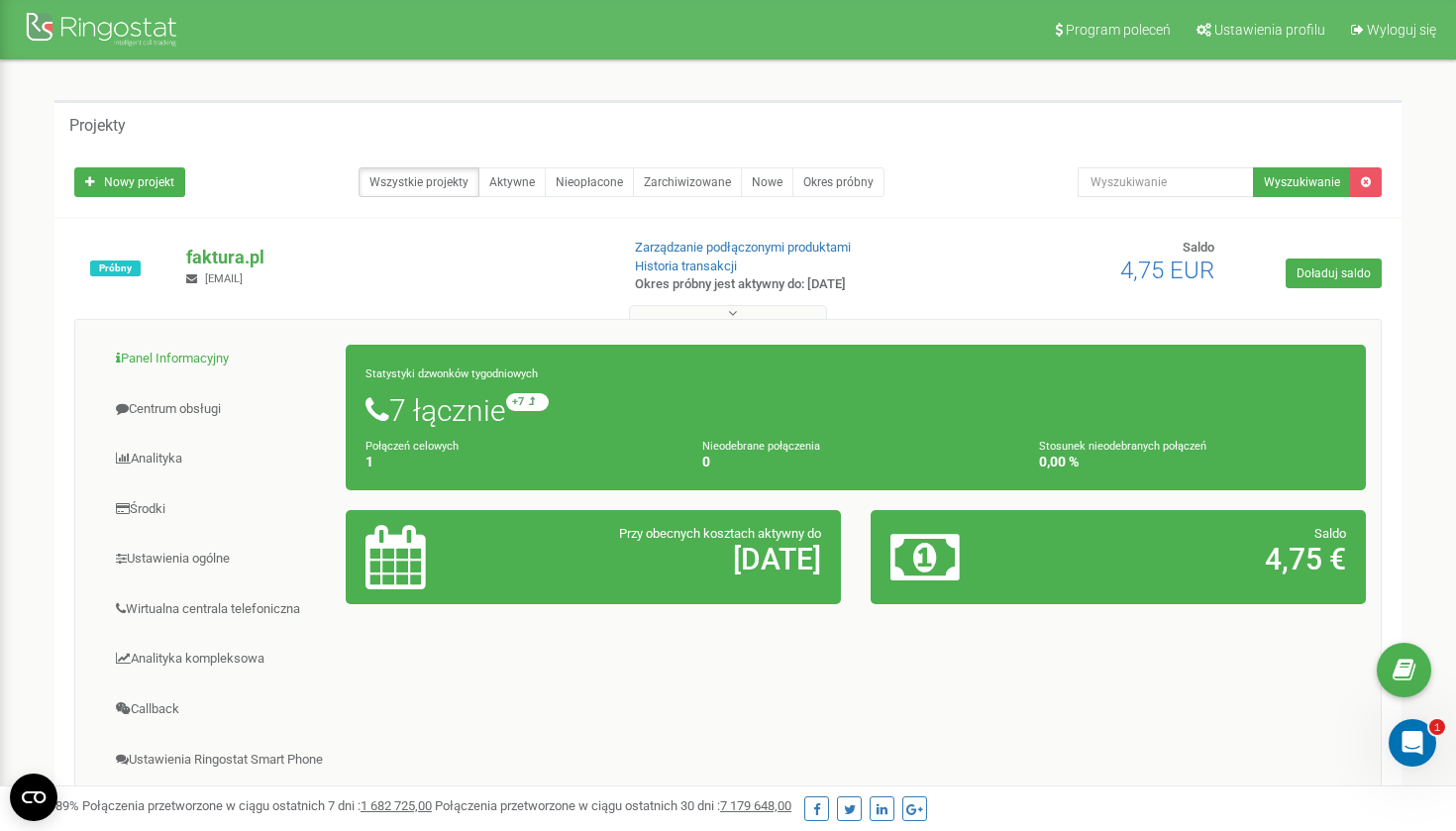 click on "Panel Informacyjny" at bounding box center [218, 359] 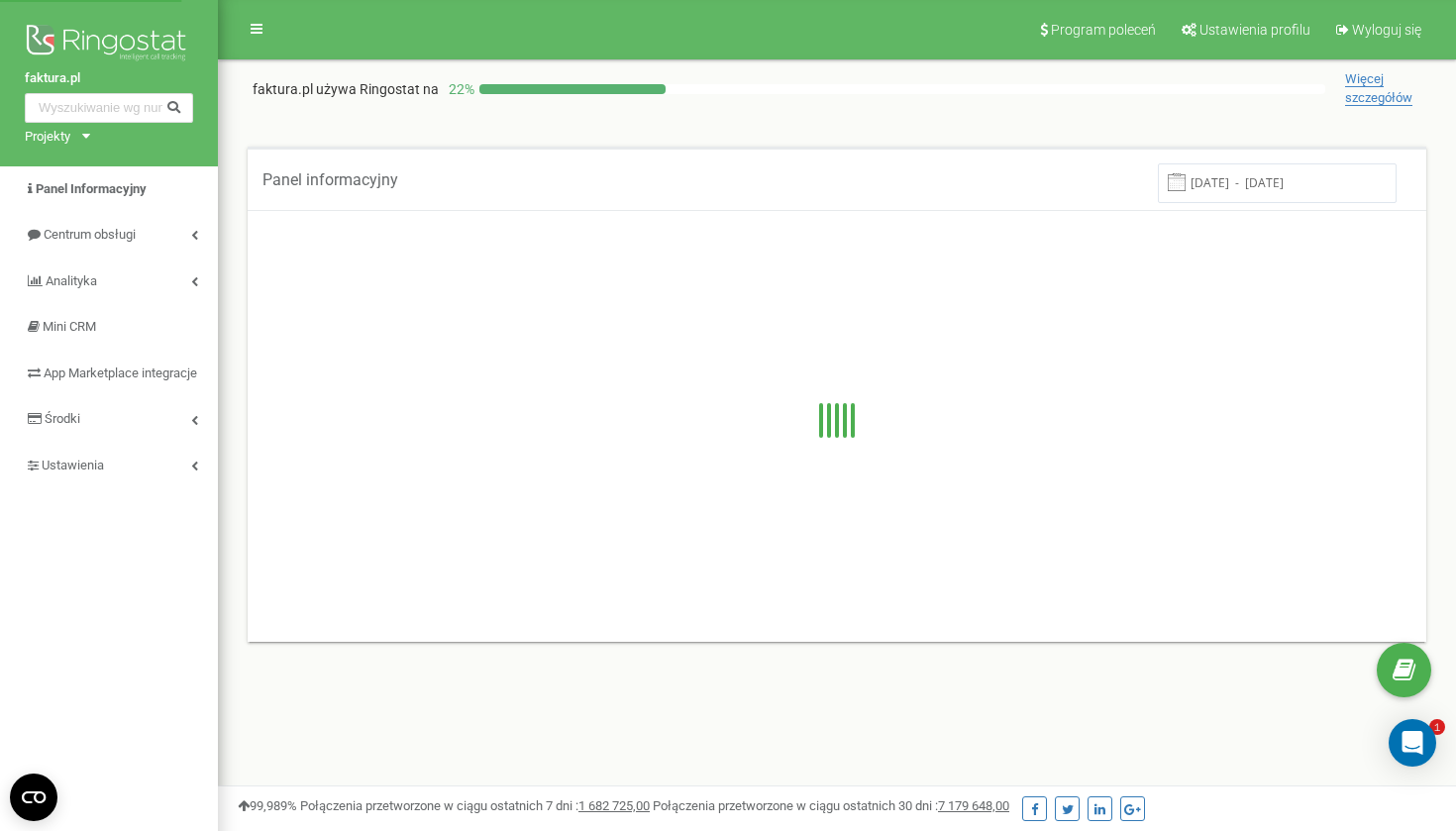 scroll, scrollTop: 0, scrollLeft: 0, axis: both 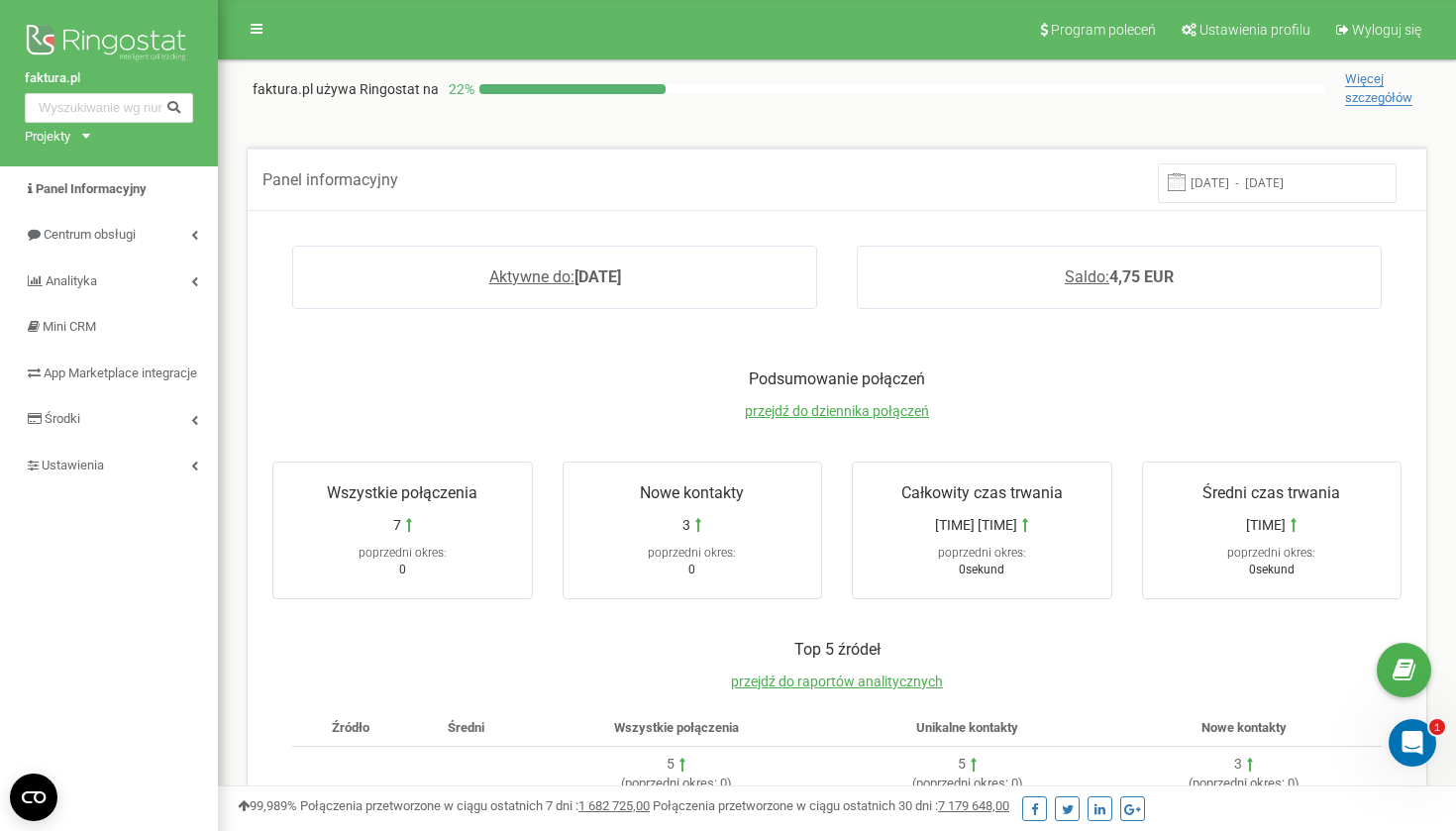 click 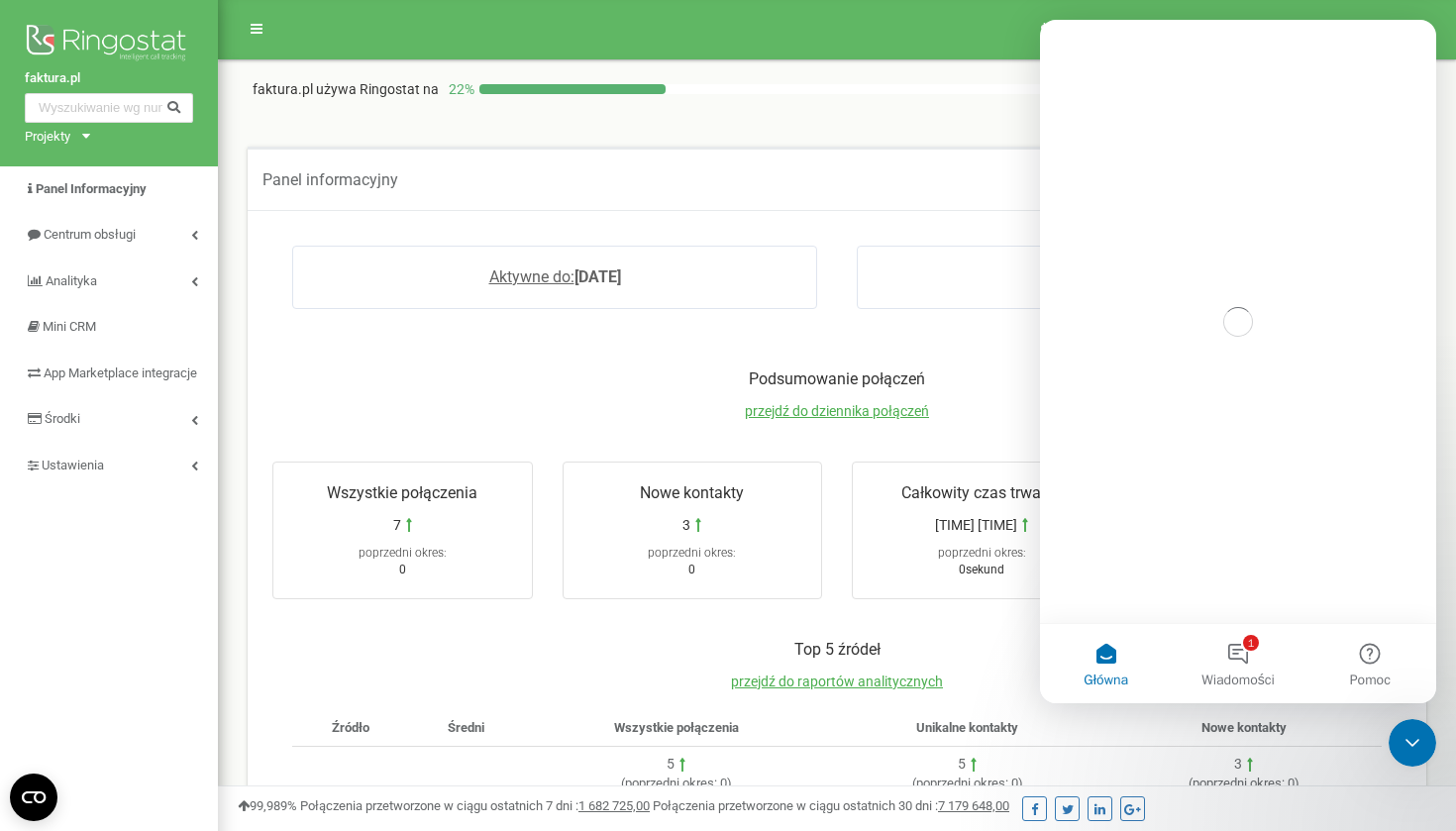 scroll, scrollTop: 0, scrollLeft: 0, axis: both 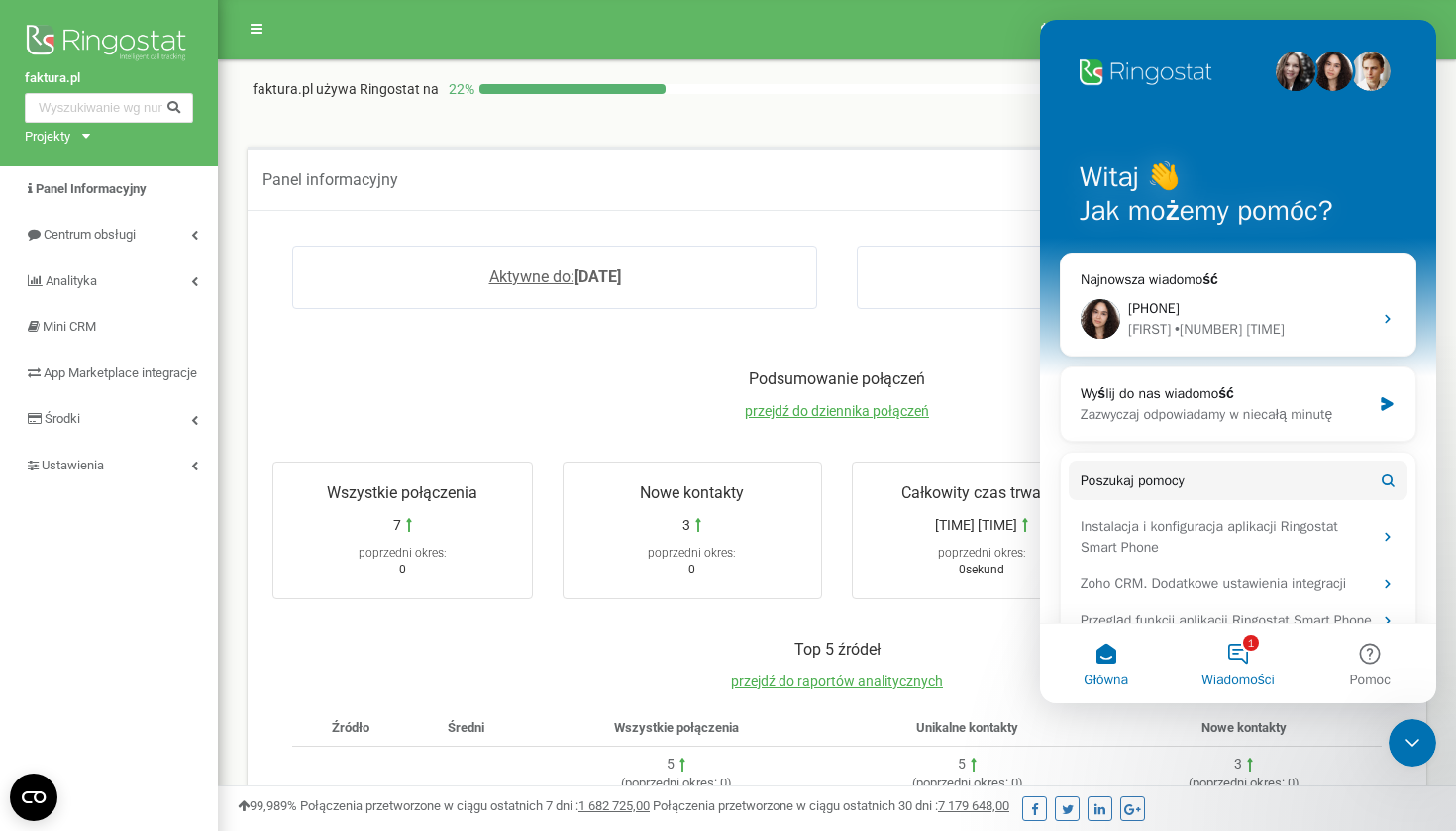 click on "1 Wiadomości" at bounding box center [1237, 664] 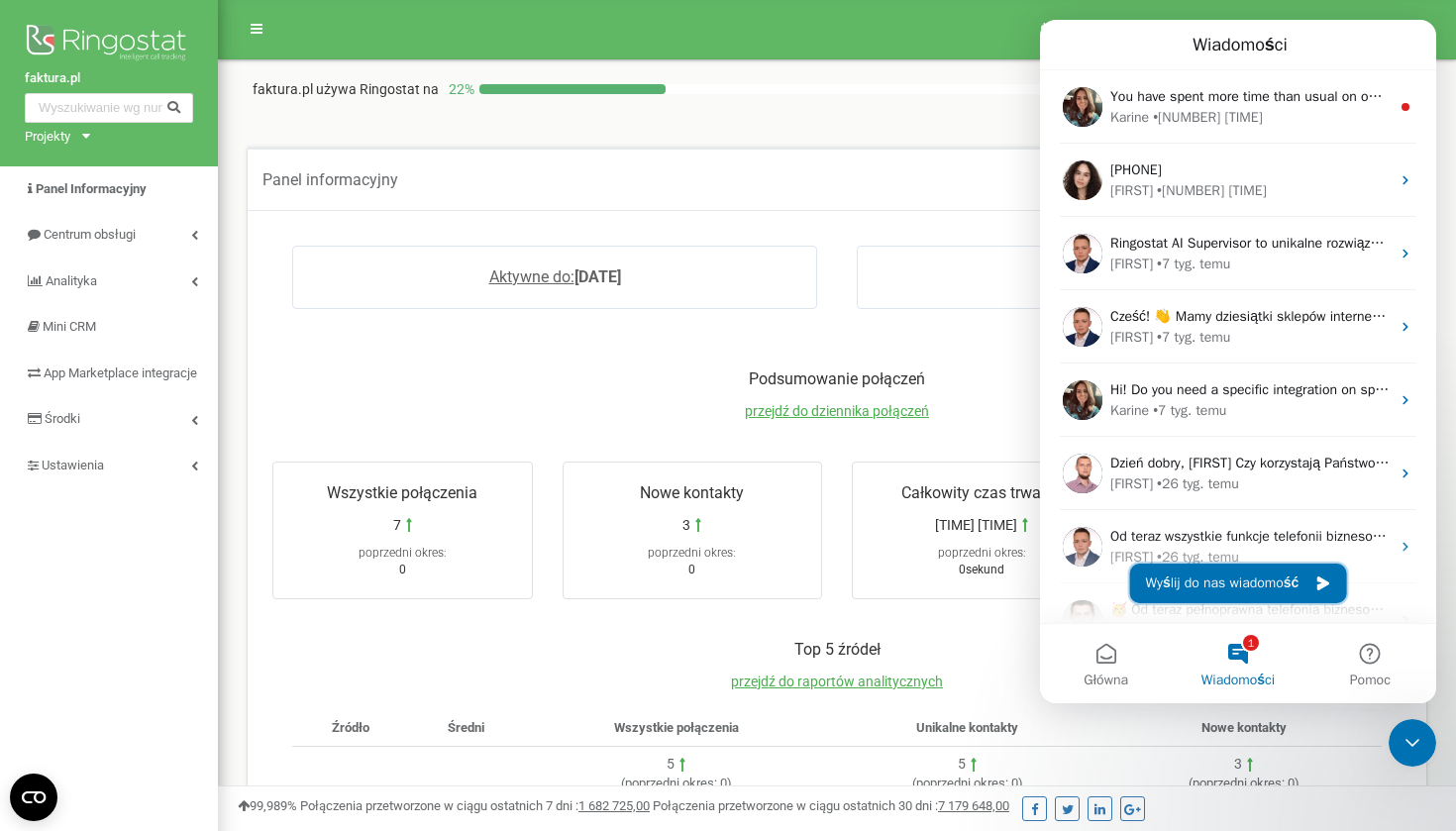 click on "Wyślij do nas wiadomość" at bounding box center (1238, 583) 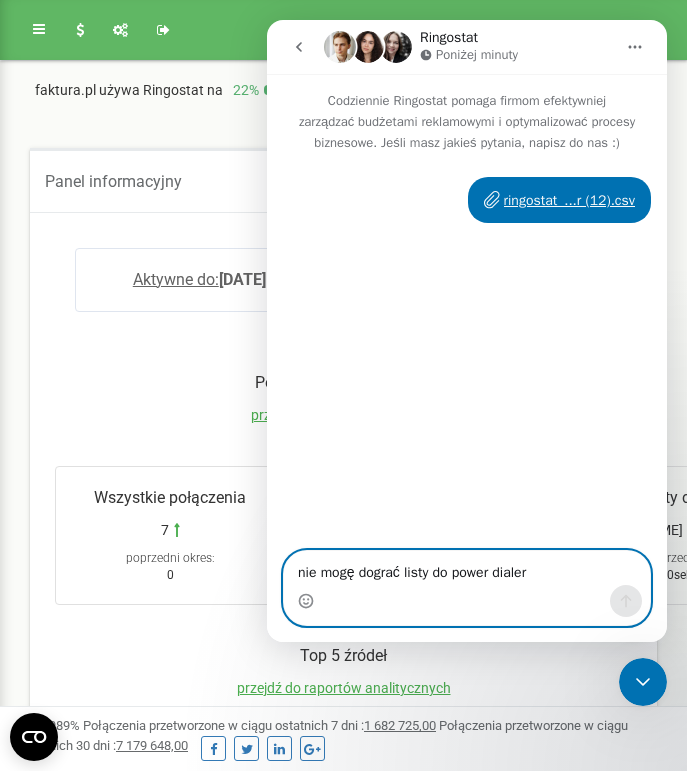type on "nie mogę dograć listy do power dialera" 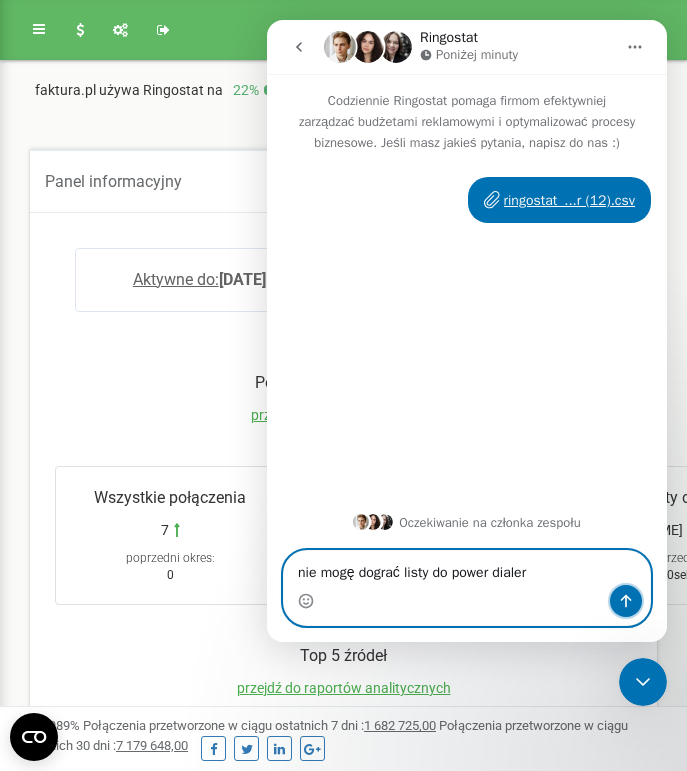 click 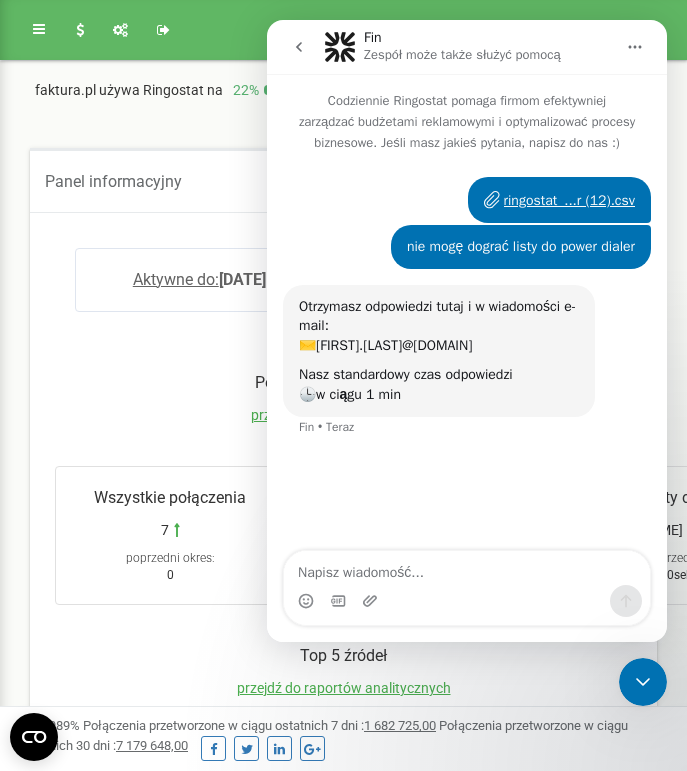 click on "Podsumowanie połączeń" at bounding box center (343, 383) 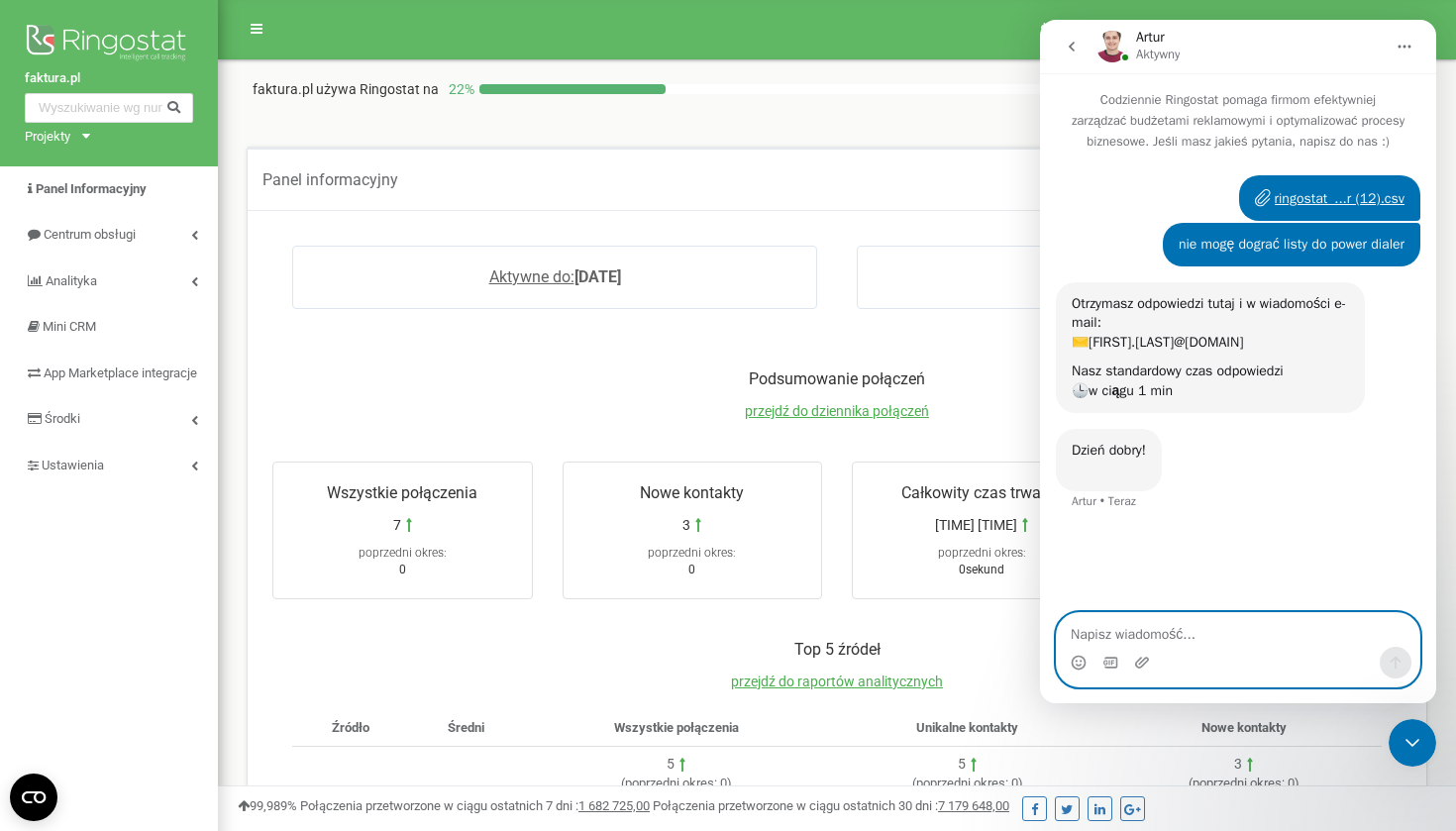 click at bounding box center [1238, 630] 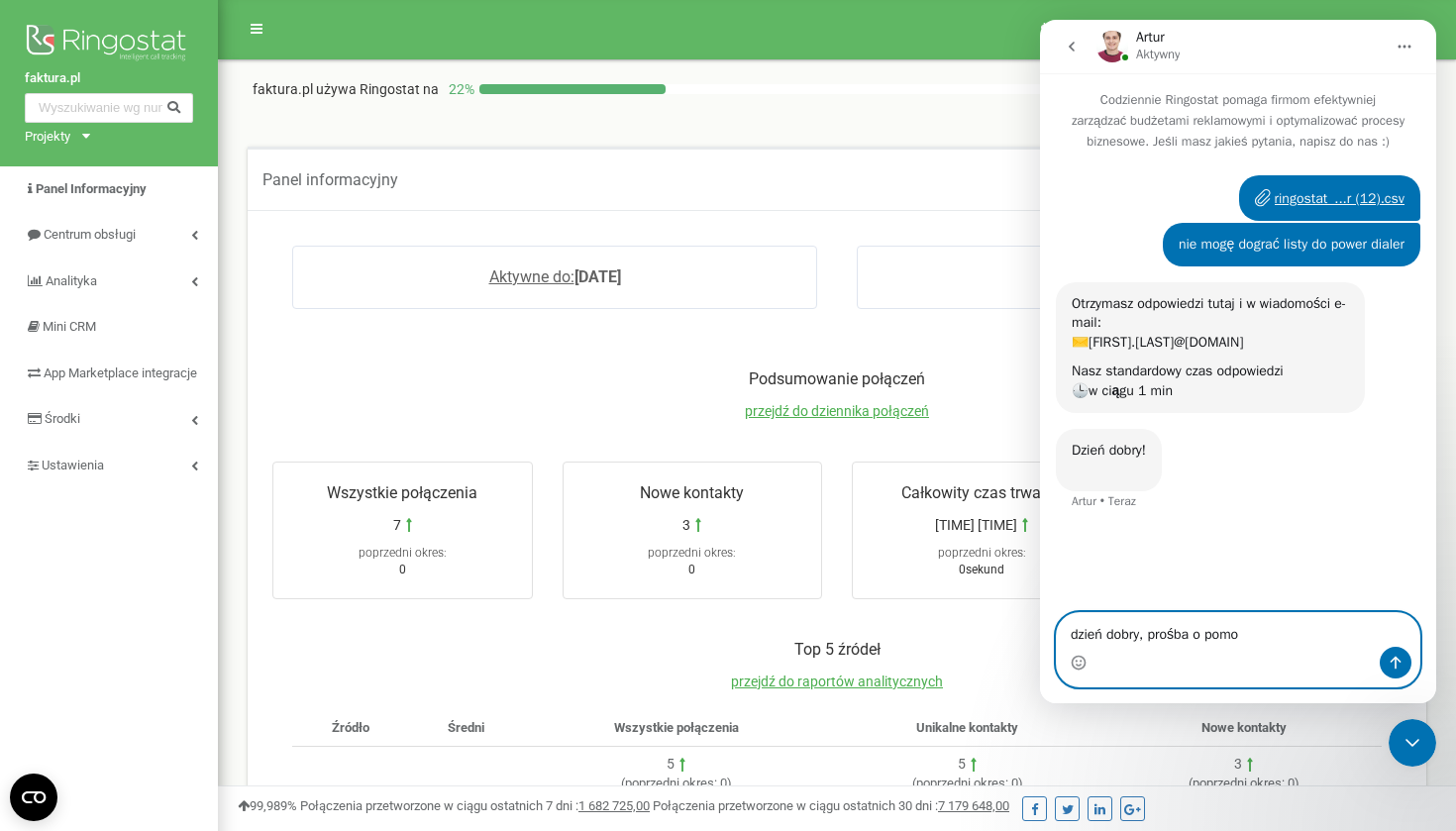 type on "dzień dobry, prośba o pomoc" 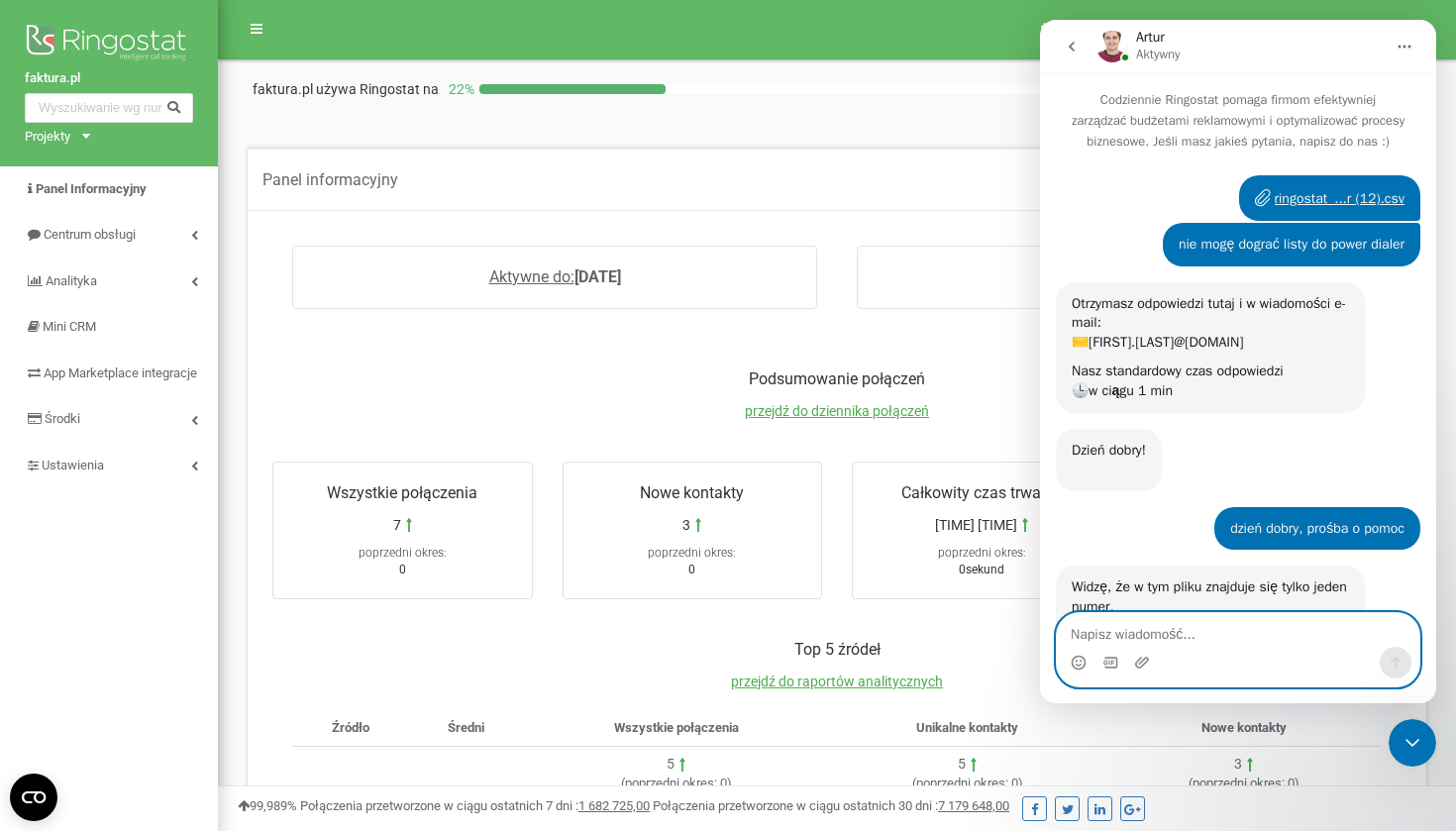 scroll, scrollTop: 109, scrollLeft: 0, axis: vertical 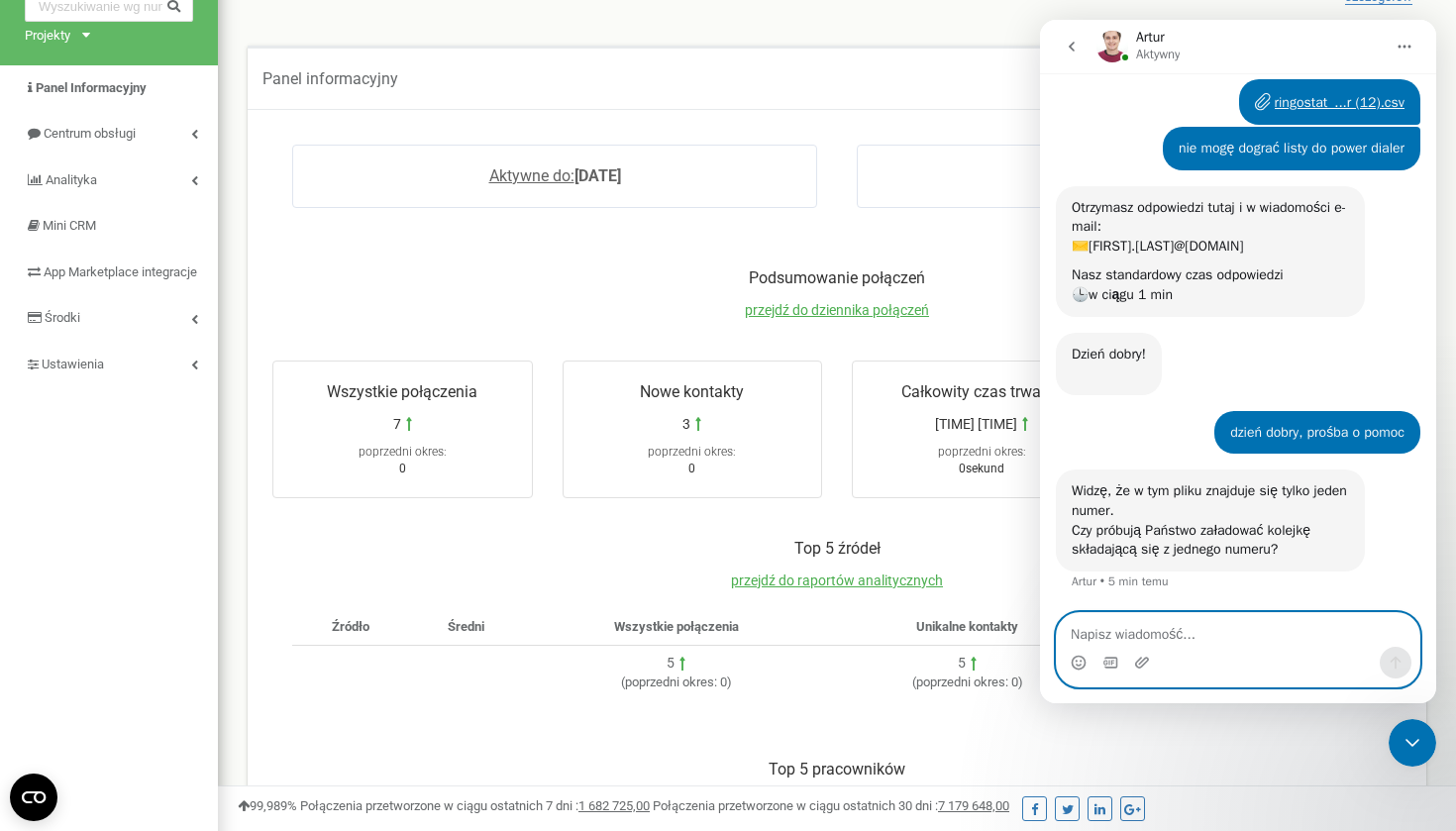click at bounding box center [1238, 630] 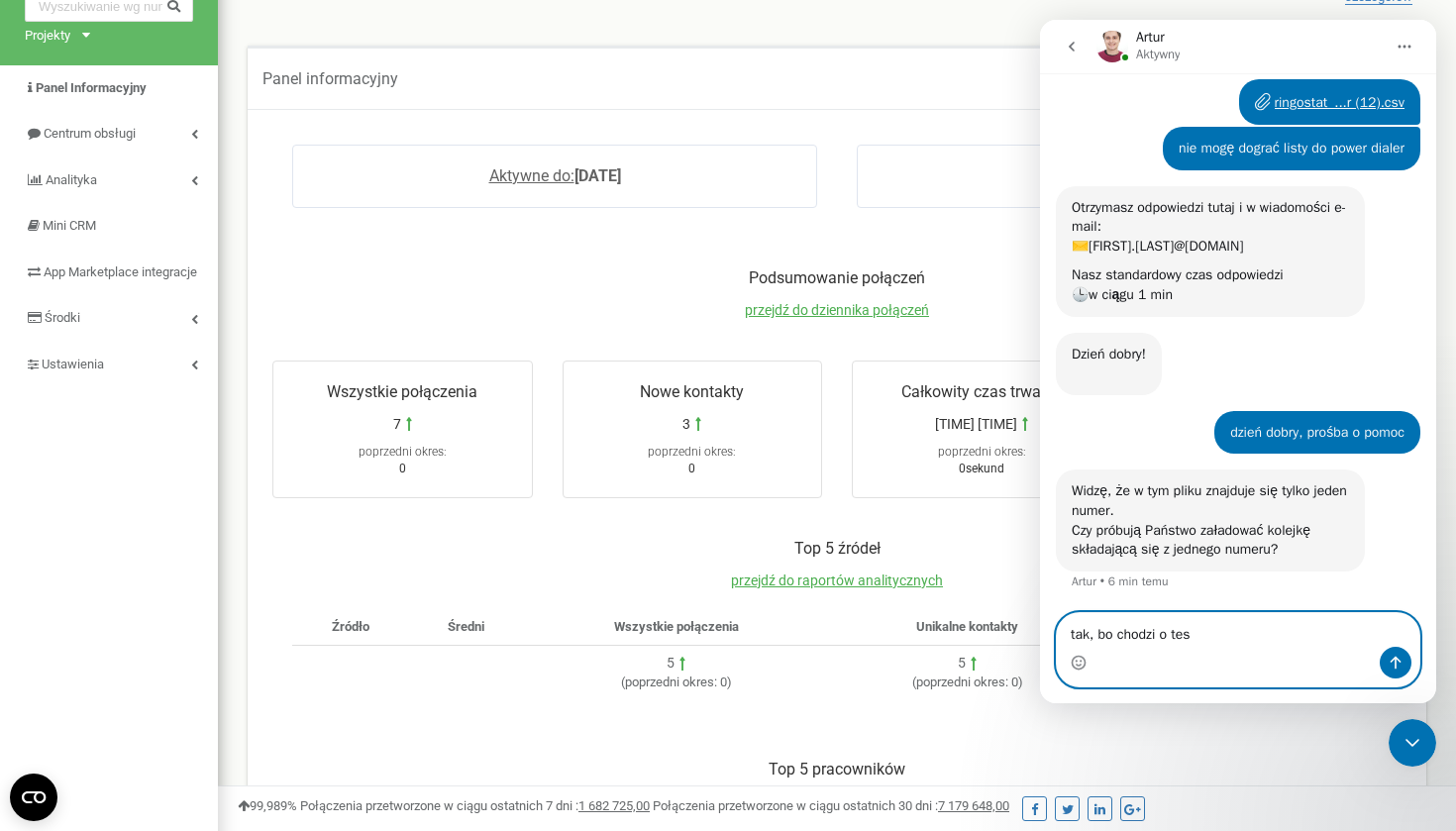 type on "tak, bo chodzi o test" 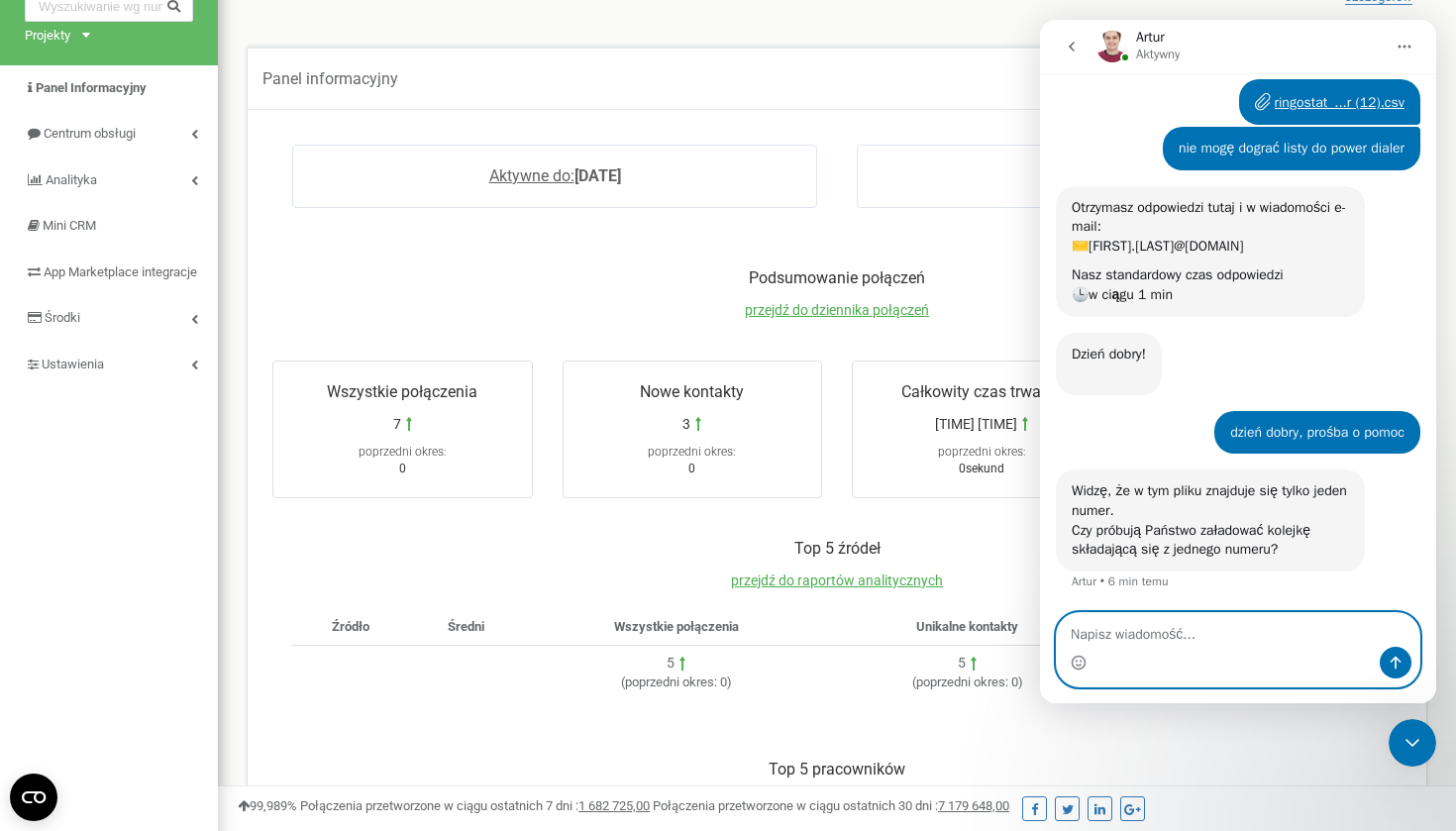 scroll, scrollTop: 0, scrollLeft: 0, axis: both 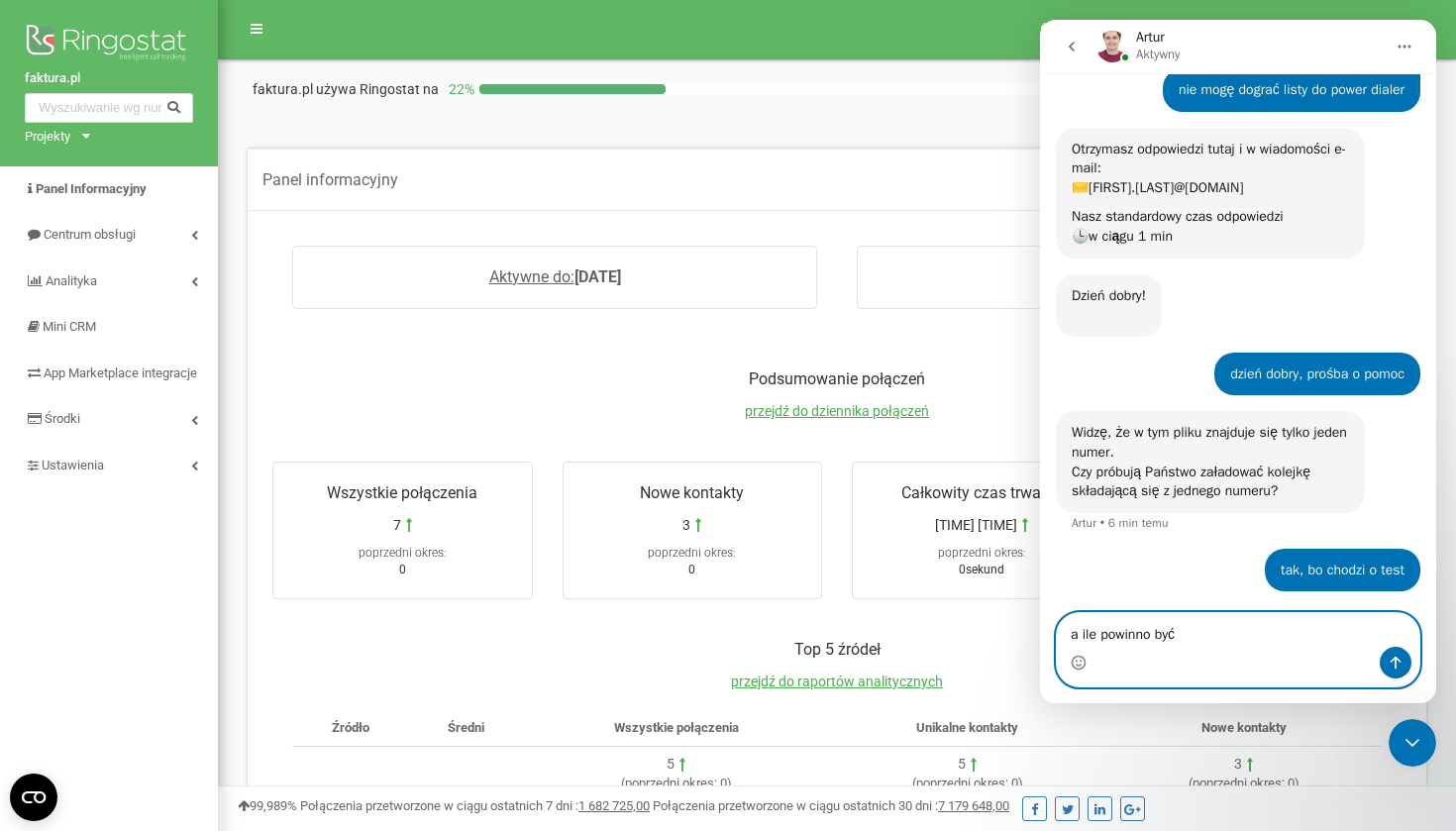 type on "a ile powinno być?" 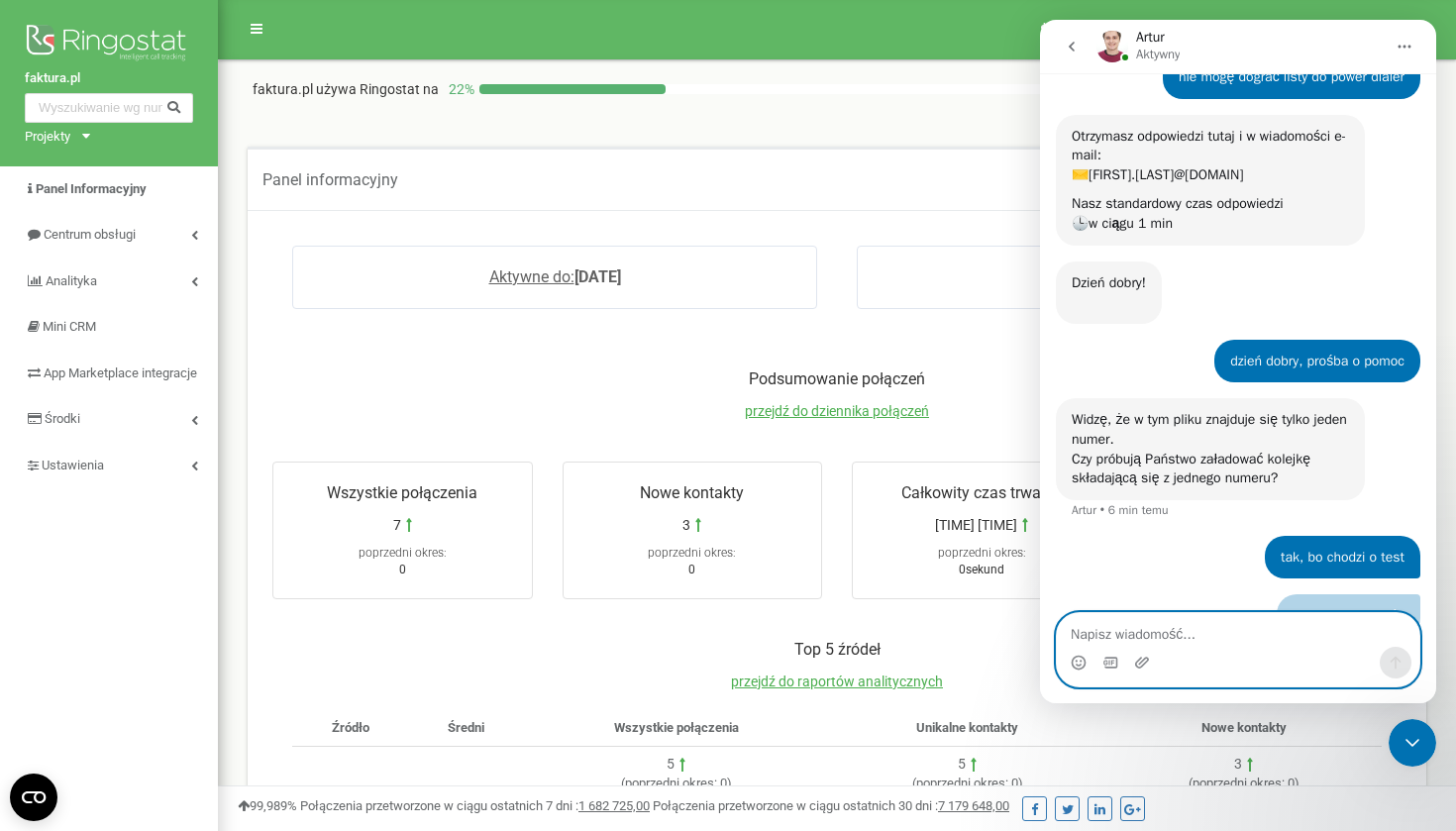 scroll, scrollTop: 212, scrollLeft: 0, axis: vertical 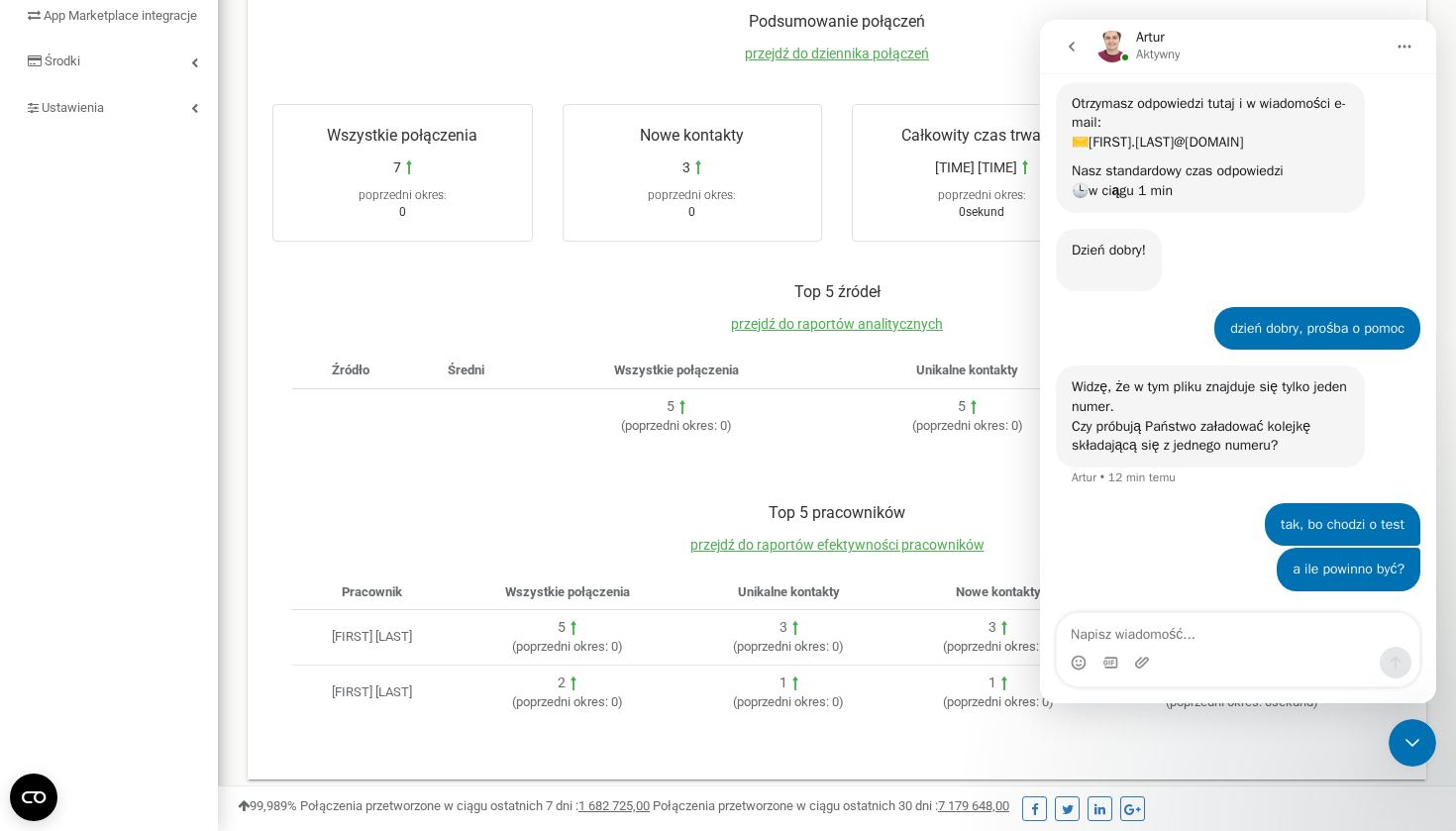 click on "Podsumowanie połączeń przejdź do dziennika połączeń" at bounding box center (837, 47) 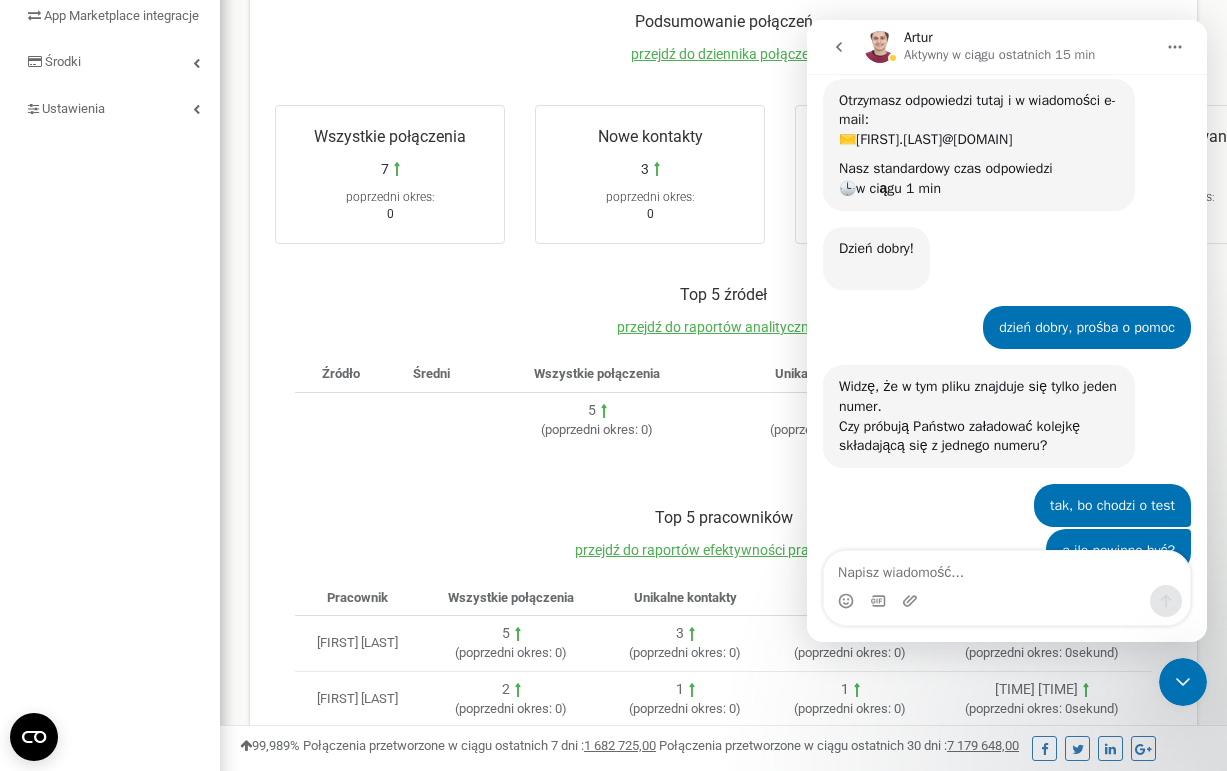 scroll, scrollTop: 417, scrollLeft: 0, axis: vertical 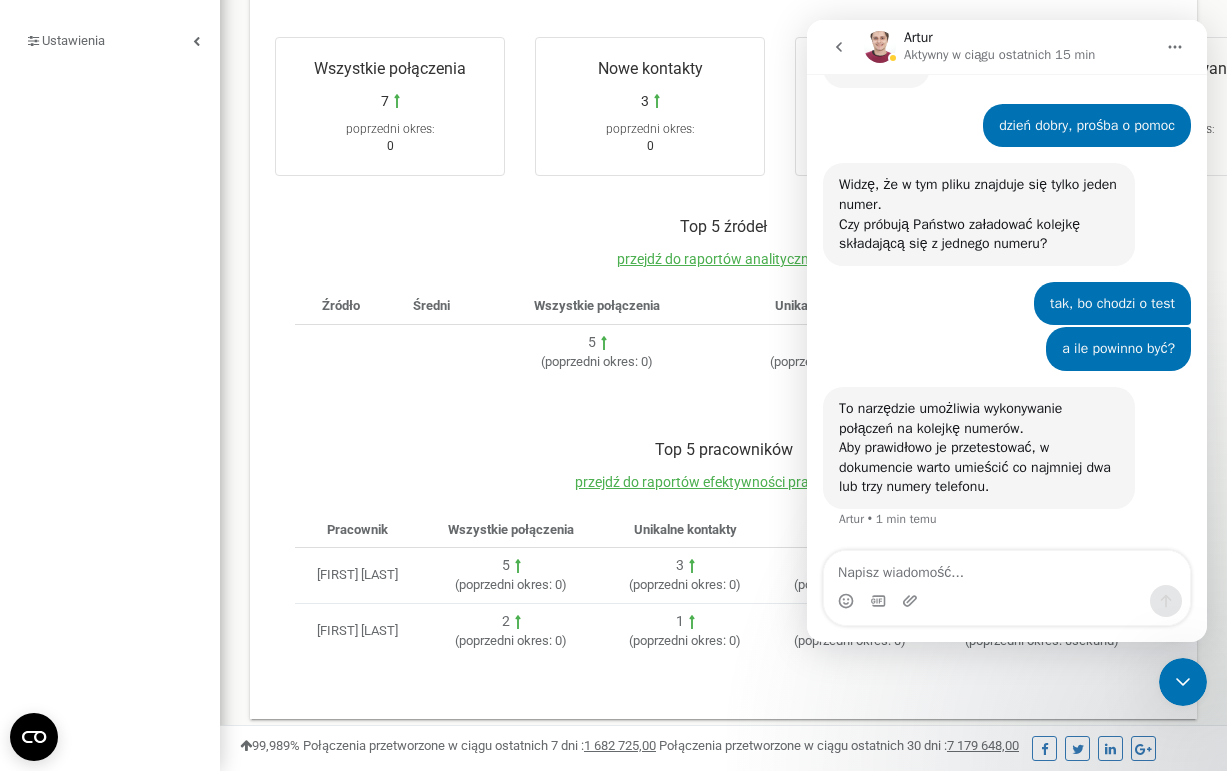 click on "Top 5 źródeł przejdź do raportów analitycznych Źródło Średni Wszystkie połączenia Unikalne kontakty Nowe kontakty 5 ( poprzedni okres:   0 ) 5 ( poprzedni okres:   0 ) 3 ( poprzedni okres:   0 )" at bounding box center [723, 308] 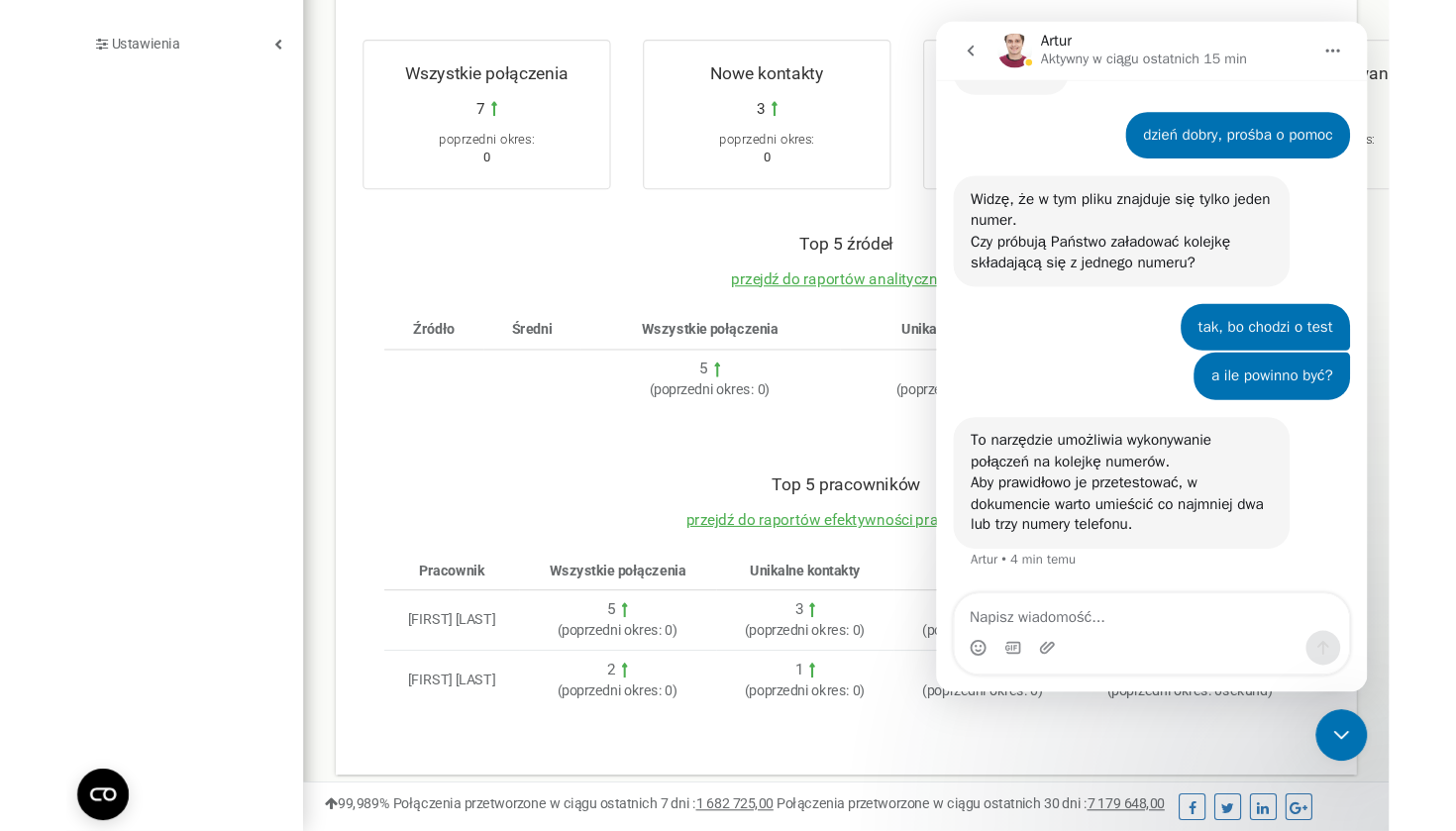 scroll, scrollTop: 358, scrollLeft: 0, axis: vertical 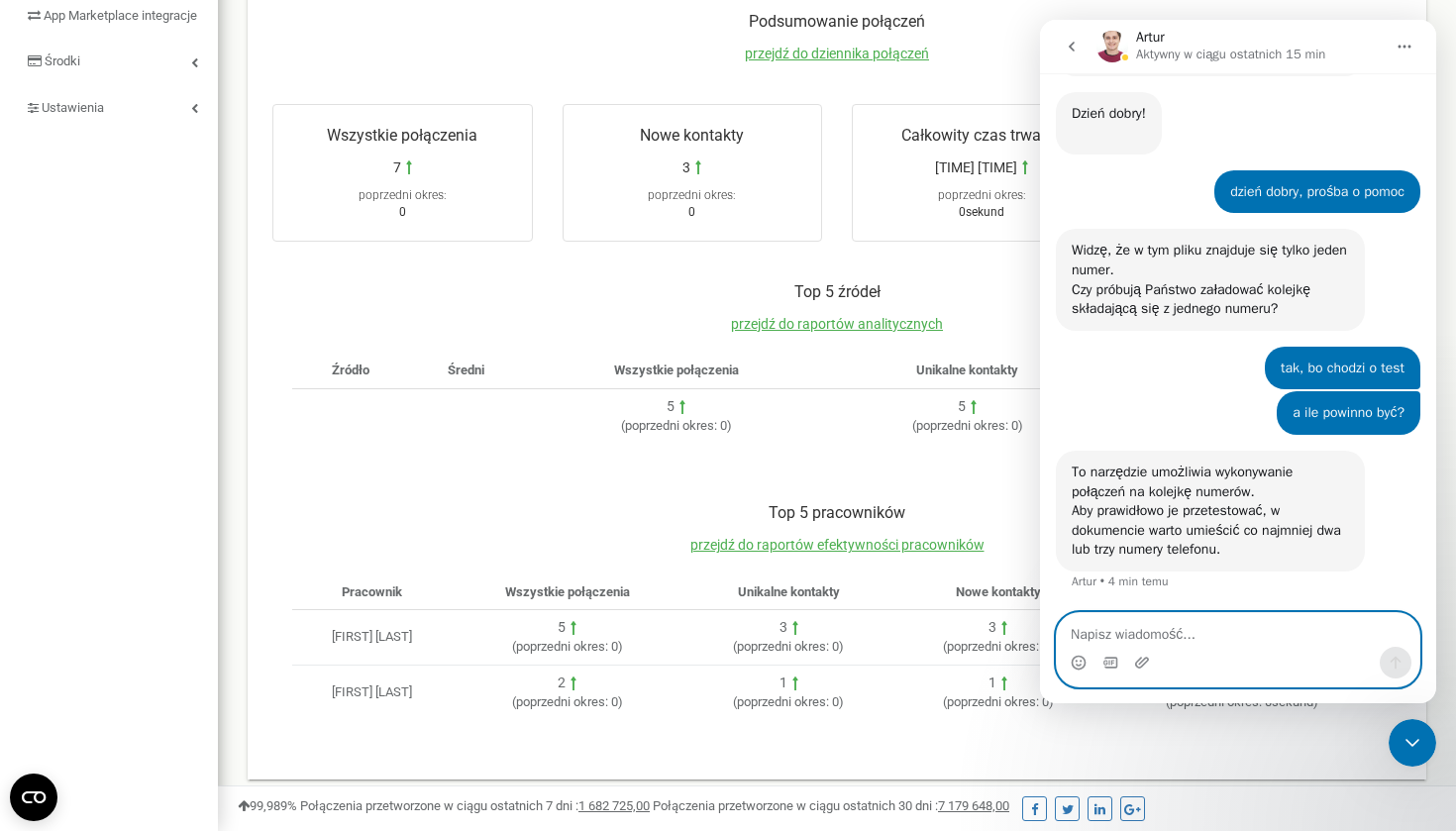 click at bounding box center (1238, 630) 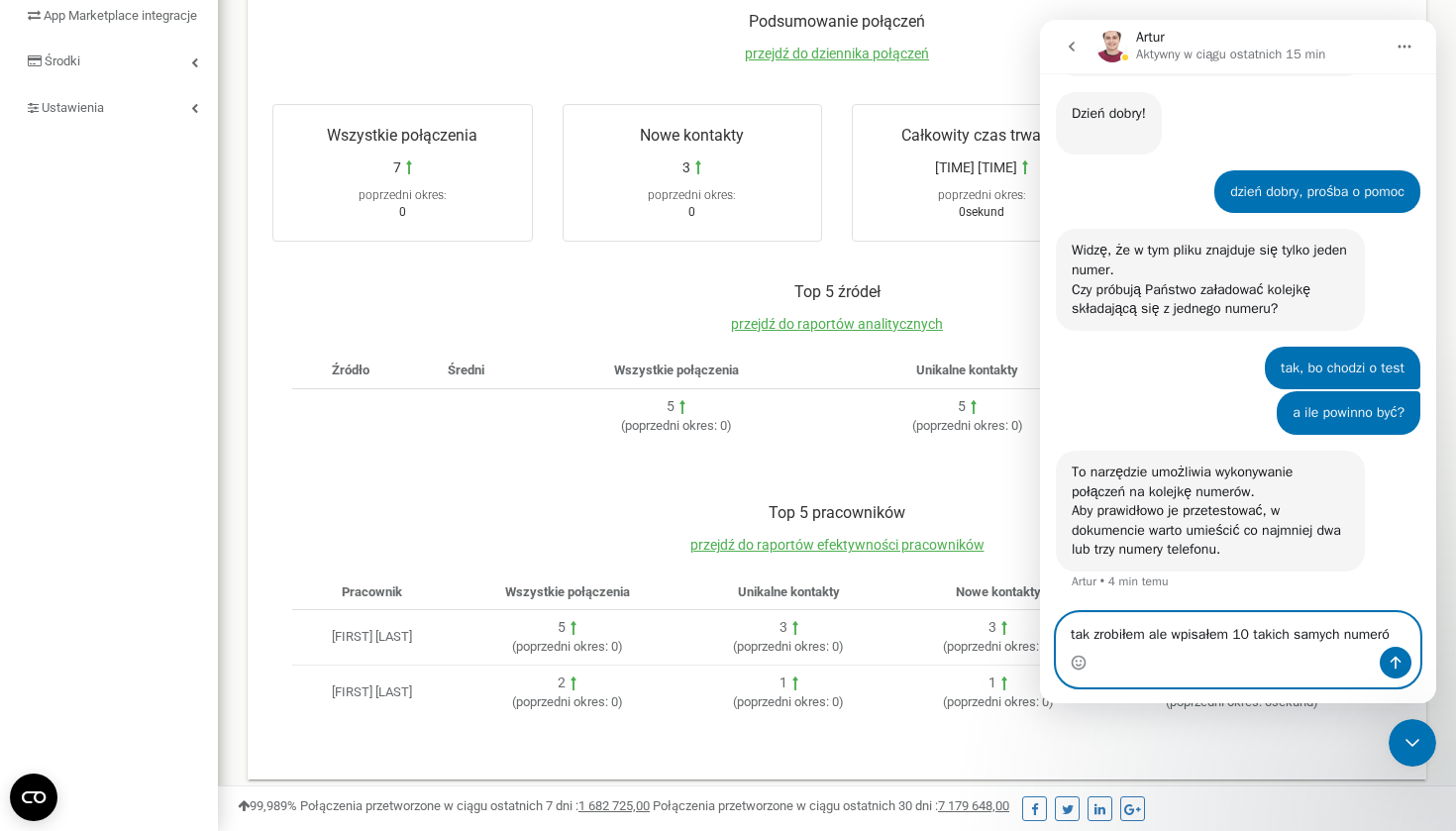 type on "tak zrobiłem ale wpisałem 10 takich samych numerów" 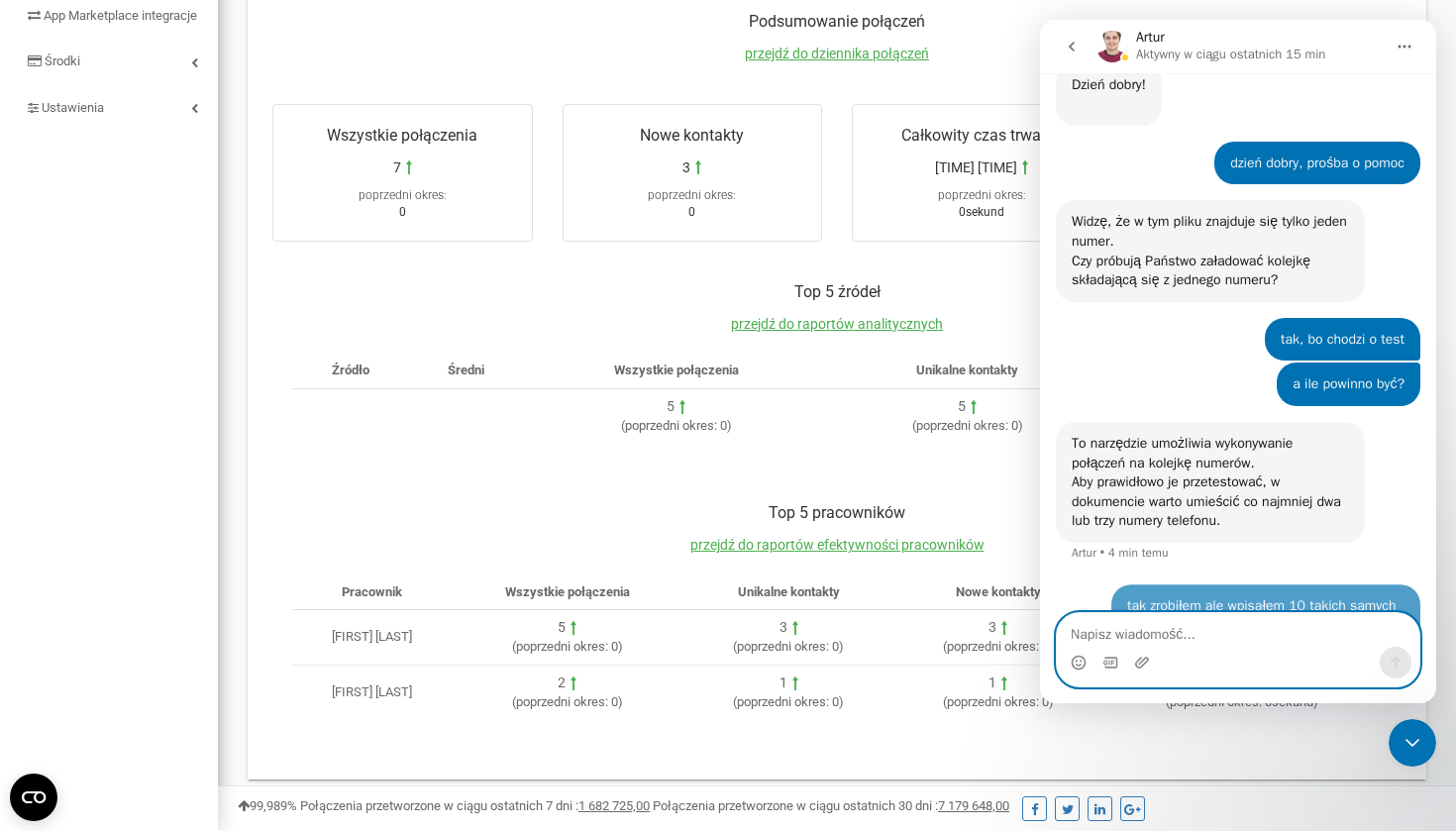 scroll, scrollTop: 423, scrollLeft: 0, axis: vertical 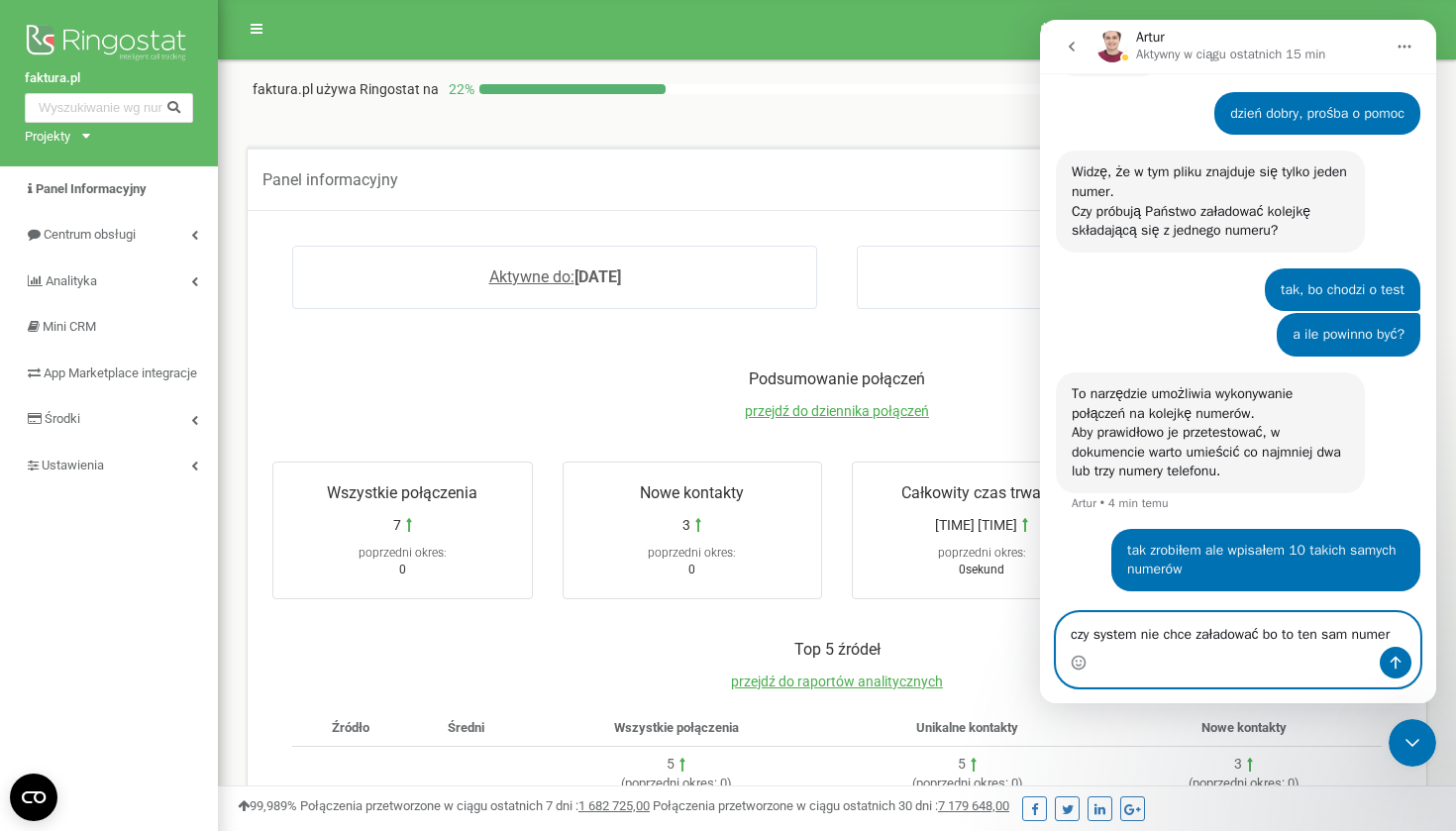 type on "czy system nie chce załadować bo to ten sam numer?" 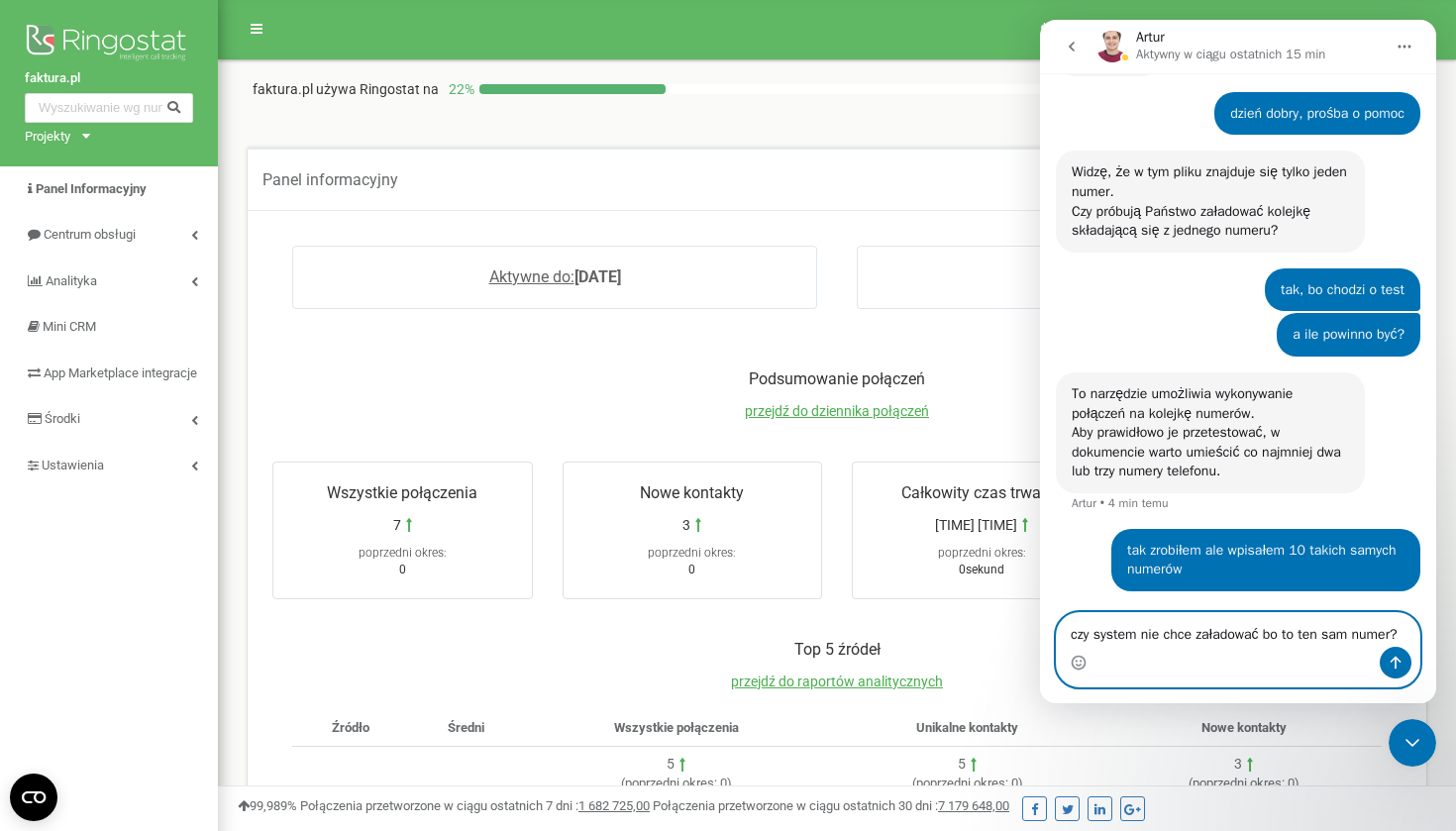 type 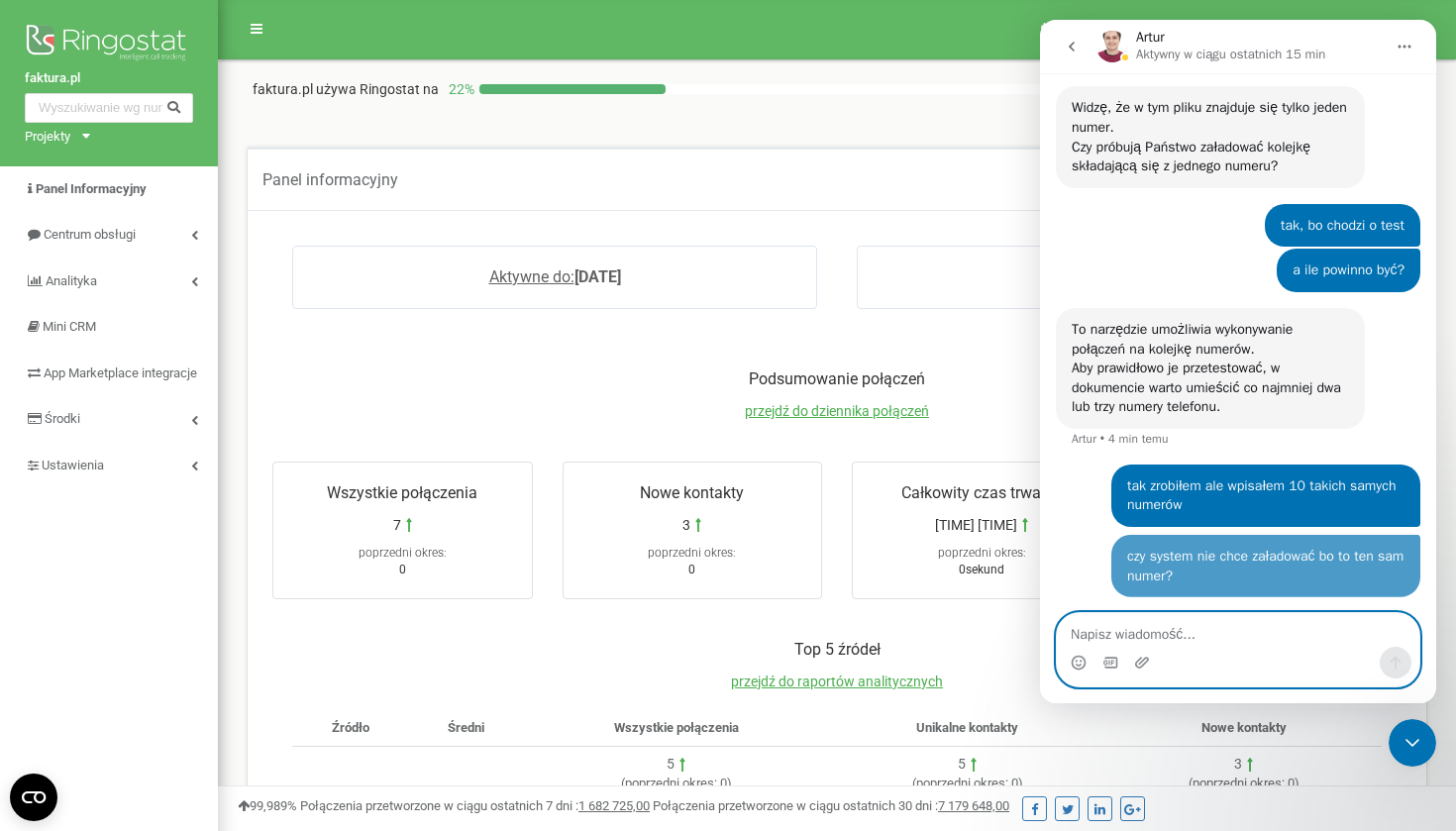 scroll, scrollTop: 486, scrollLeft: 0, axis: vertical 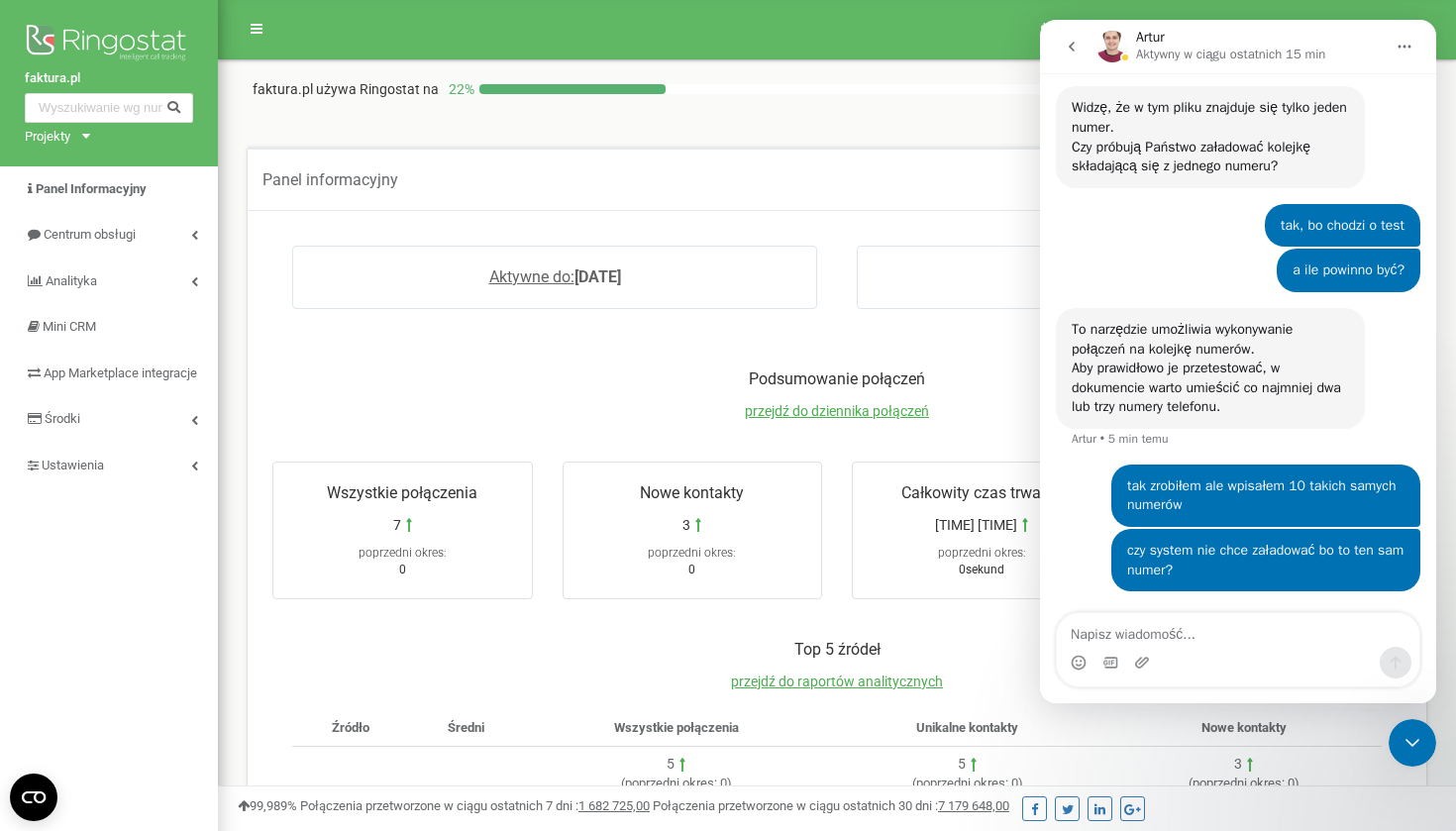 click on "Panel informacyjny   28.07.2025  -  04.08.2025 Aktywne do:  2025-08-13 Saldo:  4,75 EUR Podsumowanie połączeń przejdź do dziennika połączeń Wszystkie połączenia 7 poprzedni okres: 0 Nowe kontakty 3 poprzedni okres: 0 Całkowity czas trwania 3minuty 22sekundy poprzedni okres: 0sekund Średni czas trwania 29sekund poprzedni okres: 0sekund Top 5 źródeł przejdź do raportów analitycznych Źródło Średni Wszystkie połączenia Unikalne kontakty Nowe kontakty 5 ( poprzedni okres:   0 ) 5 ( poprzedni okres:   0 ) 3 ( poprzedni okres:   0 ) Top 5 pracowników przejdź do raportów efektywności pracowników Pracownik Wszystkie połączenia Unikalne kontakty Nowe kontakty Całkowity czas trwania Ireneusz Anoszczenko 5 ( poprzedni okres:   0 ) 3 ( poprzedni okres:   0 ) 3 ( poprzedni okres:   0 ) 1minuta 9sekund ( poprzedni okres:   0sekund ) Dorota Mikulec 2 ( poprzedni okres:   0 ) 1 ( poprzedni okres:   0 ) 1 ( poprzedni okres:   0 ) 2minuty 13sekund ( poprzedni okres:   0sekund )" at bounding box center (837, 127) 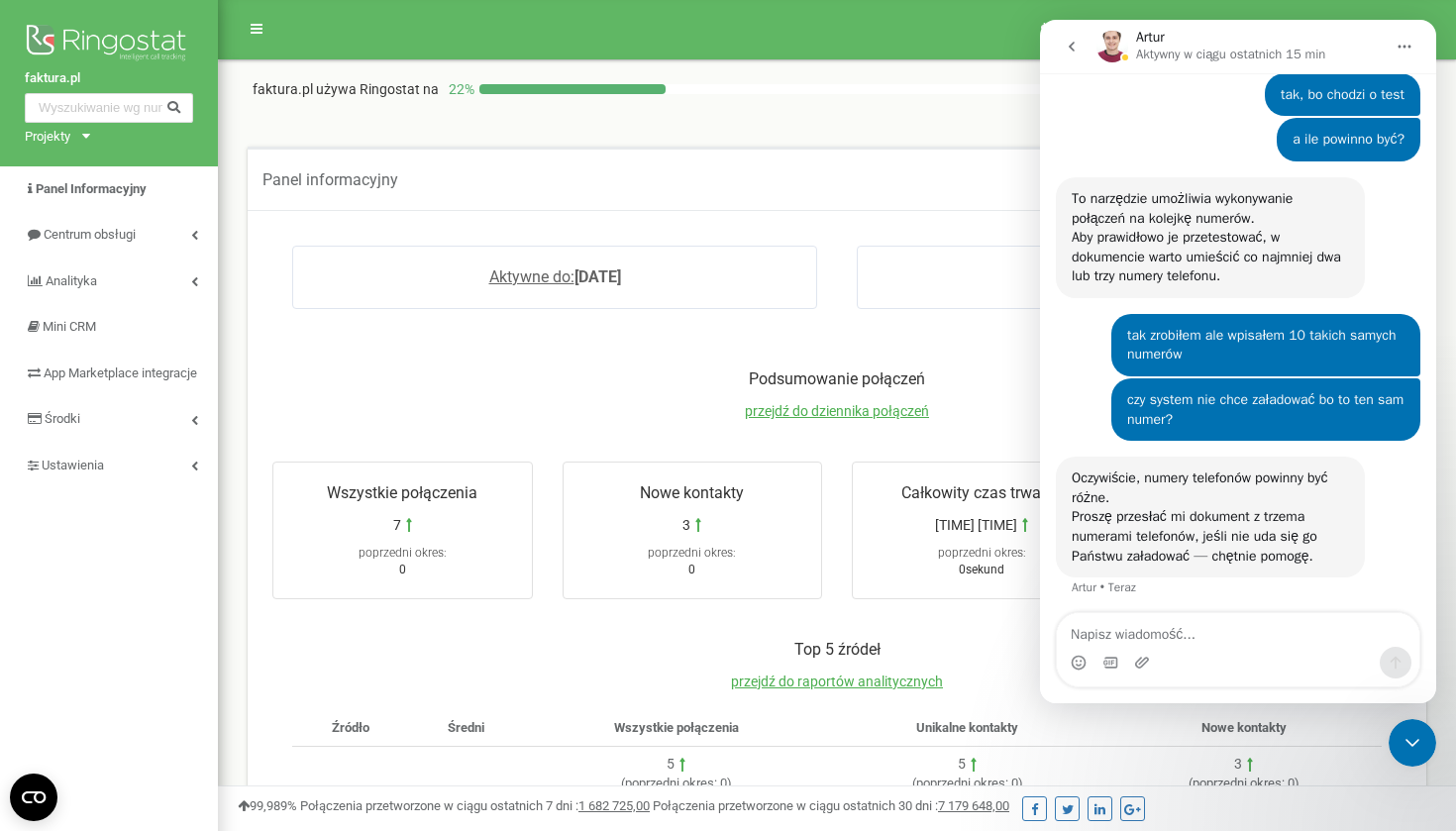 scroll, scrollTop: 620, scrollLeft: 0, axis: vertical 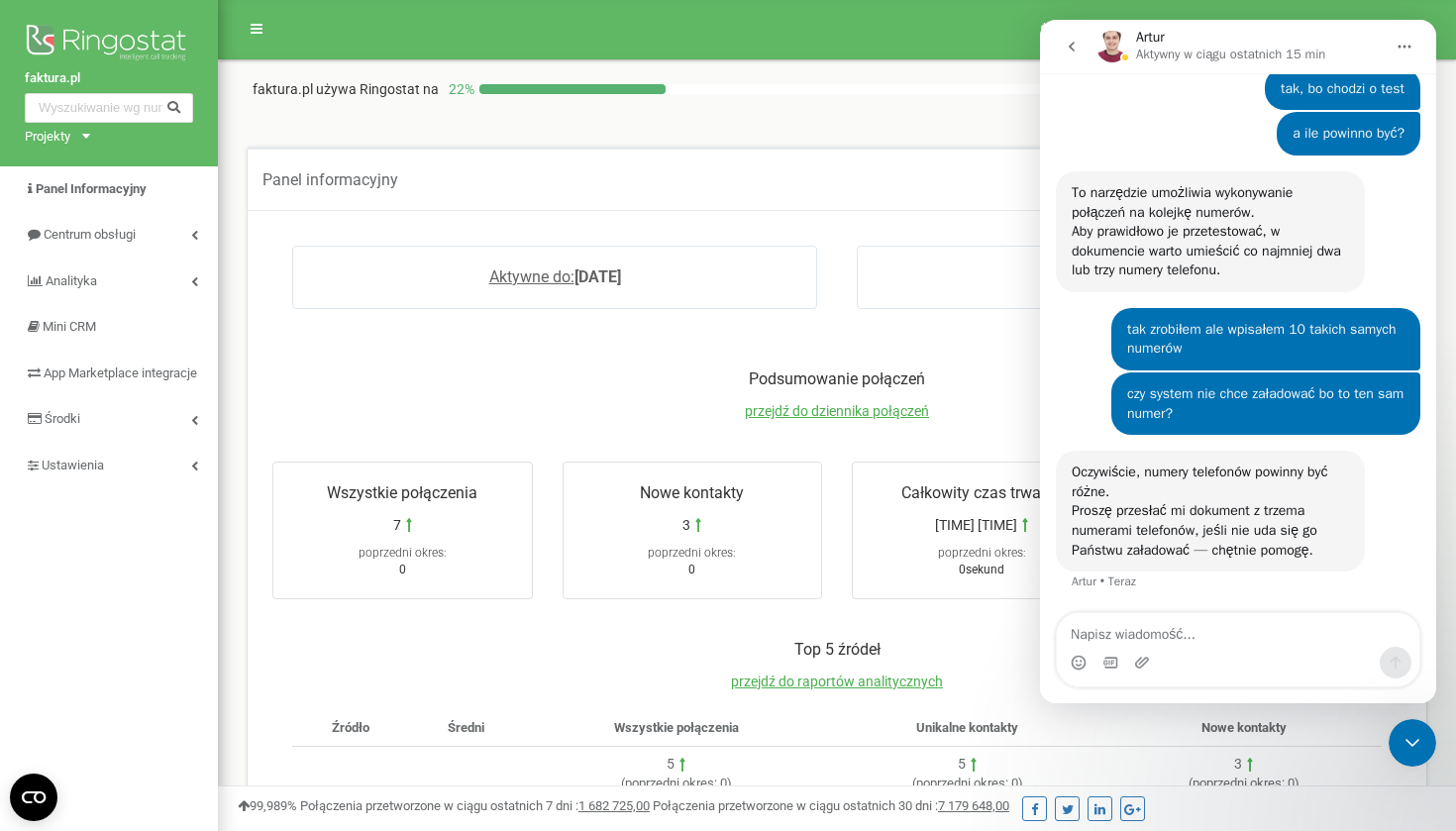 click on "Panel informacyjny   28.07.2025  -  04.08.2025 Aktywne do:  2025-08-13 Saldo:  4,75 EUR Podsumowanie połączeń przejdź do dziennika połączeń Wszystkie połączenia 7 poprzedni okres: 0 Nowe kontakty 3 poprzedni okres: 0 Całkowity czas trwania 3minuty 22sekundy poprzedni okres: 0sekund Średni czas trwania 29sekund poprzedni okres: 0sekund Top 5 źródeł przejdź do raportów analitycznych Źródło Średni Wszystkie połączenia Unikalne kontakty Nowe kontakty 5 ( poprzedni okres:   0 ) 5 ( poprzedni okres:   0 ) 3 ( poprzedni okres:   0 ) Top 5 pracowników przejdź do raportów efektywności pracowników Pracownik Wszystkie połączenia Unikalne kontakty Nowe kontakty Całkowity czas trwania Ireneusz Anoszczenko 5 ( poprzedni okres:   0 ) 3 ( poprzedni okres:   0 ) 3 ( poprzedni okres:   0 ) 1minuta 9sekund ( poprzedni okres:   0sekund ) Dorota Mikulec 2 ( poprzedni okres:   0 ) 1 ( poprzedni okres:   0 ) 1 ( poprzedni okres:   0 ) 2minuty 13sekund ( poprzedni okres:   0sekund )" at bounding box center (837, 127) 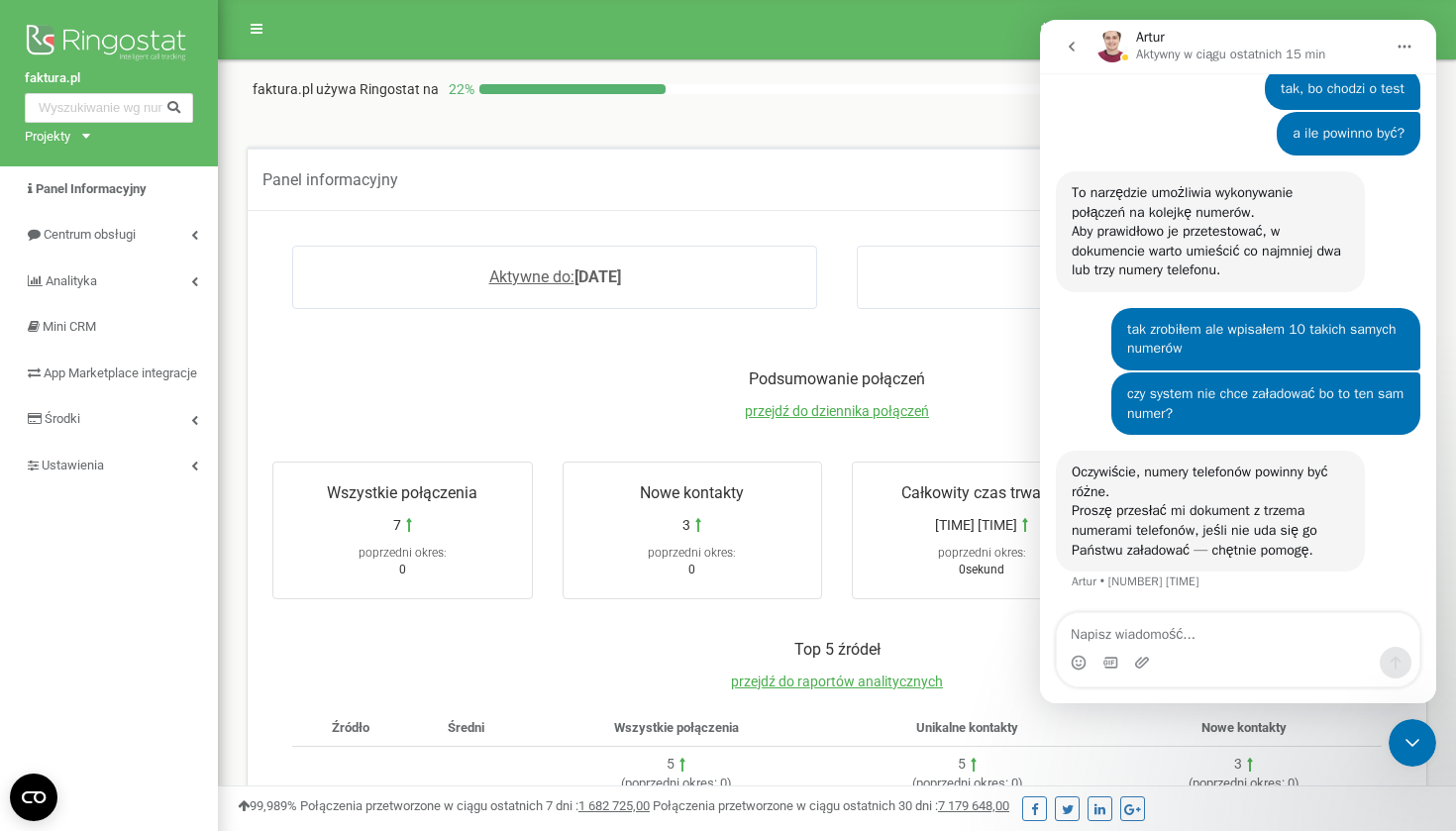 click on "Panel informacyjny   28.07.2025  -  04.08.2025 Aktywne do:  2025-08-13 Saldo:  4,75 EUR Podsumowanie połączeń przejdź do dziennika połączeń Wszystkie połączenia 7 poprzedni okres: 0 Nowe kontakty 3 poprzedni okres: 0 Całkowity czas trwania 3minuty 22sekundy poprzedni okres: 0sekund Średni czas trwania 29sekund poprzedni okres: 0sekund Top 5 źródeł przejdź do raportów analitycznych Źródło Średni Wszystkie połączenia Unikalne kontakty Nowe kontakty 5 ( poprzedni okres:   0 ) 5 ( poprzedni okres:   0 ) 3 ( poprzedni okres:   0 ) Top 5 pracowników przejdź do raportów efektywności pracowników Pracownik Wszystkie połączenia Unikalne kontakty Nowe kontakty Całkowity czas trwania Ireneusz Anoszczenko 5 ( poprzedni okres:   0 ) 3 ( poprzedni okres:   0 ) 3 ( poprzedni okres:   0 ) 1minuta 9sekund ( poprzedni okres:   0sekund ) Dorota Mikulec 2 ( poprzedni okres:   0 ) 1 ( poprzedni okres:   0 ) 1 ( poprzedni okres:   0 ) 2minuty 13sekund ( poprzedni okres:   0sekund )" at bounding box center [837, 127] 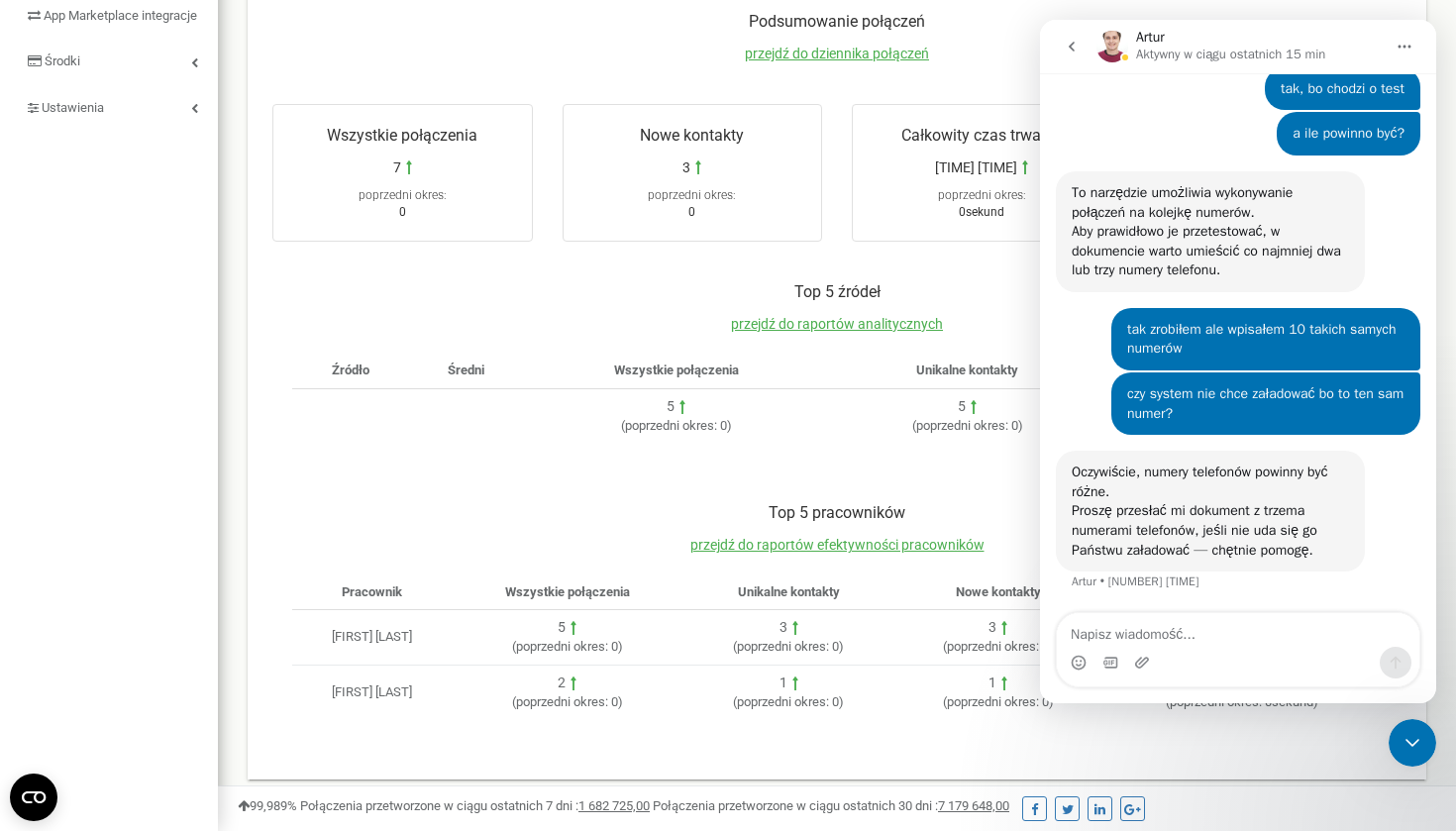 scroll, scrollTop: 358, scrollLeft: 0, axis: vertical 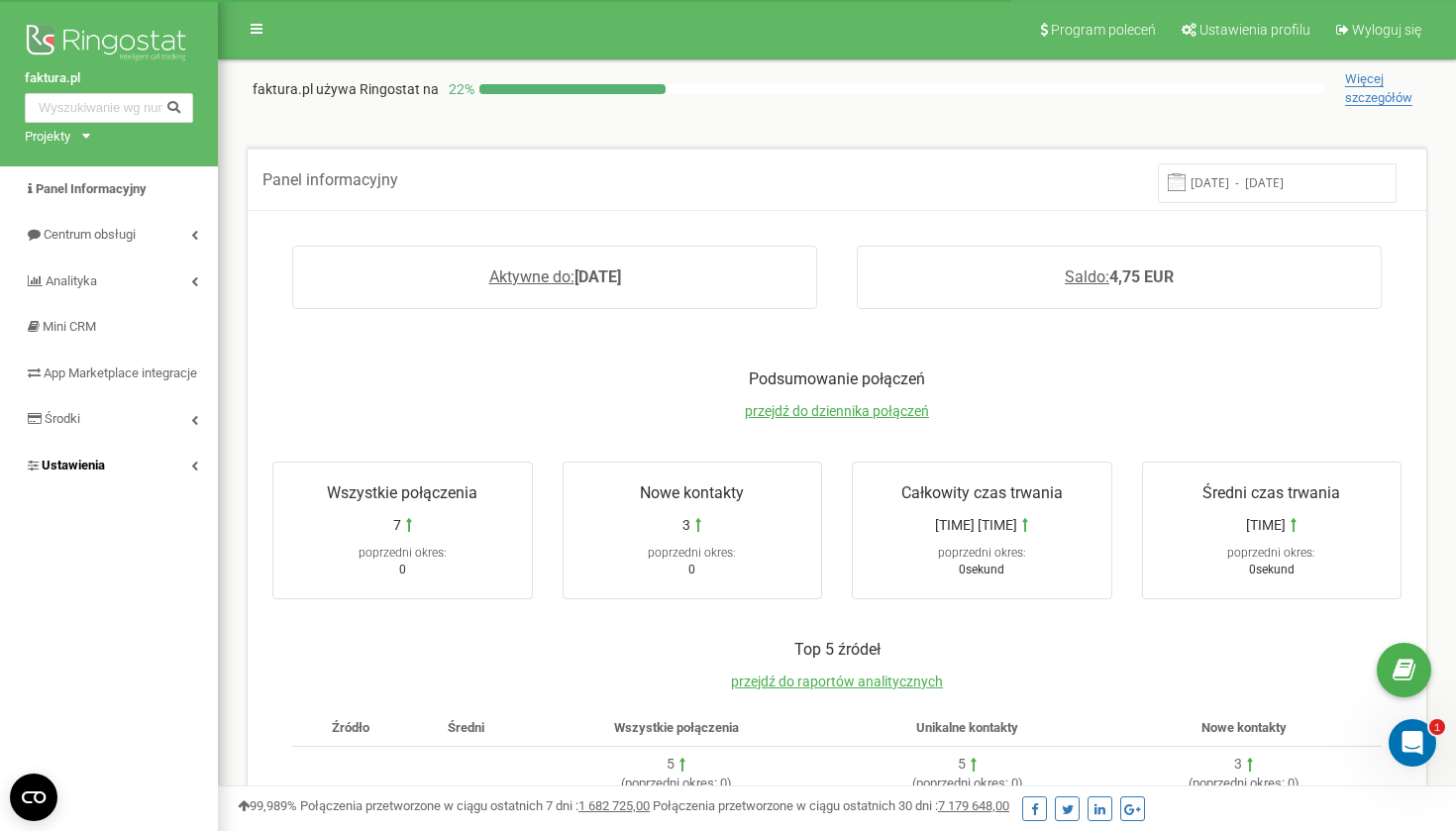 click on "Ustawienia" at bounding box center (109, 466) 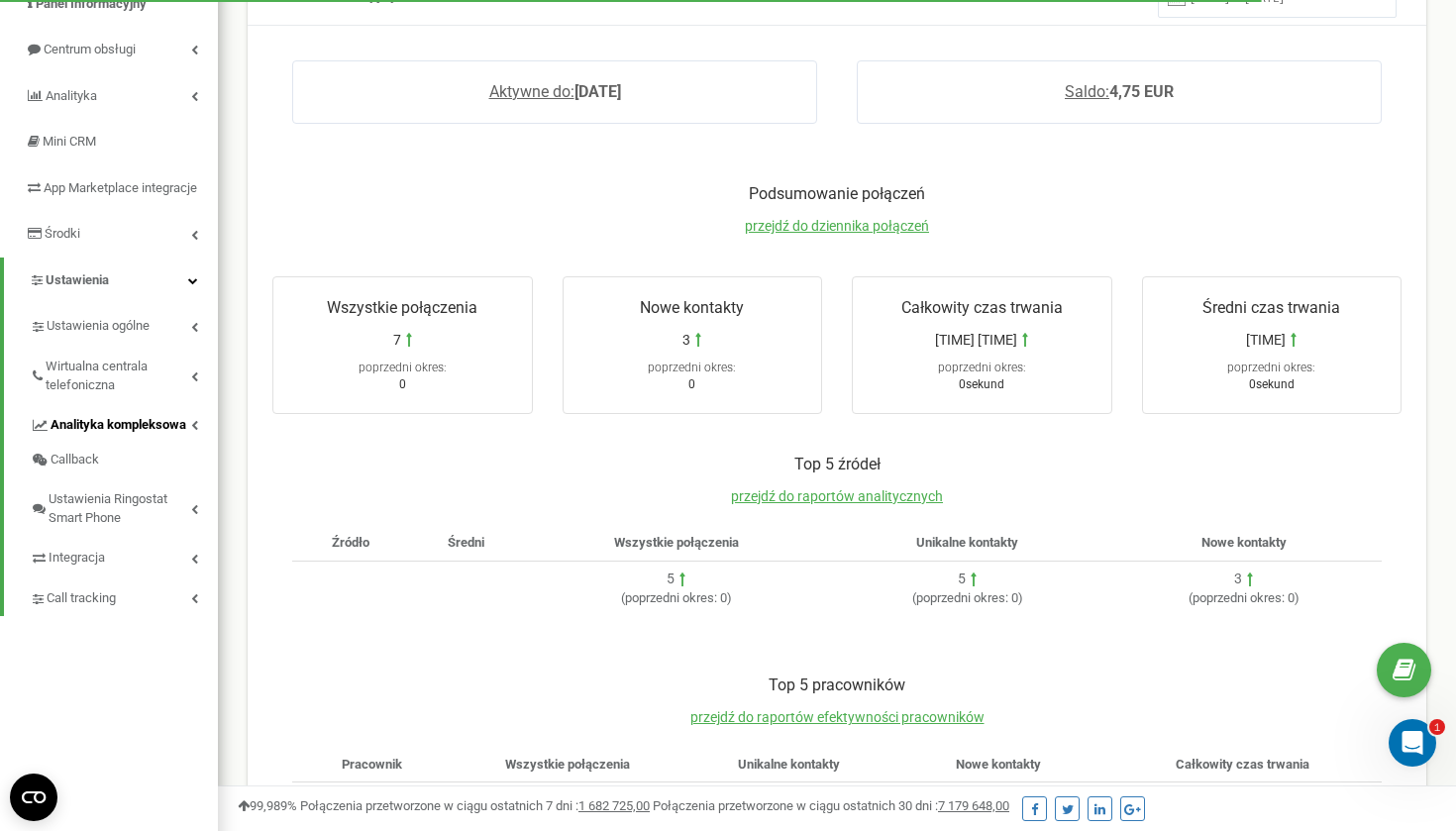 scroll, scrollTop: 190, scrollLeft: 0, axis: vertical 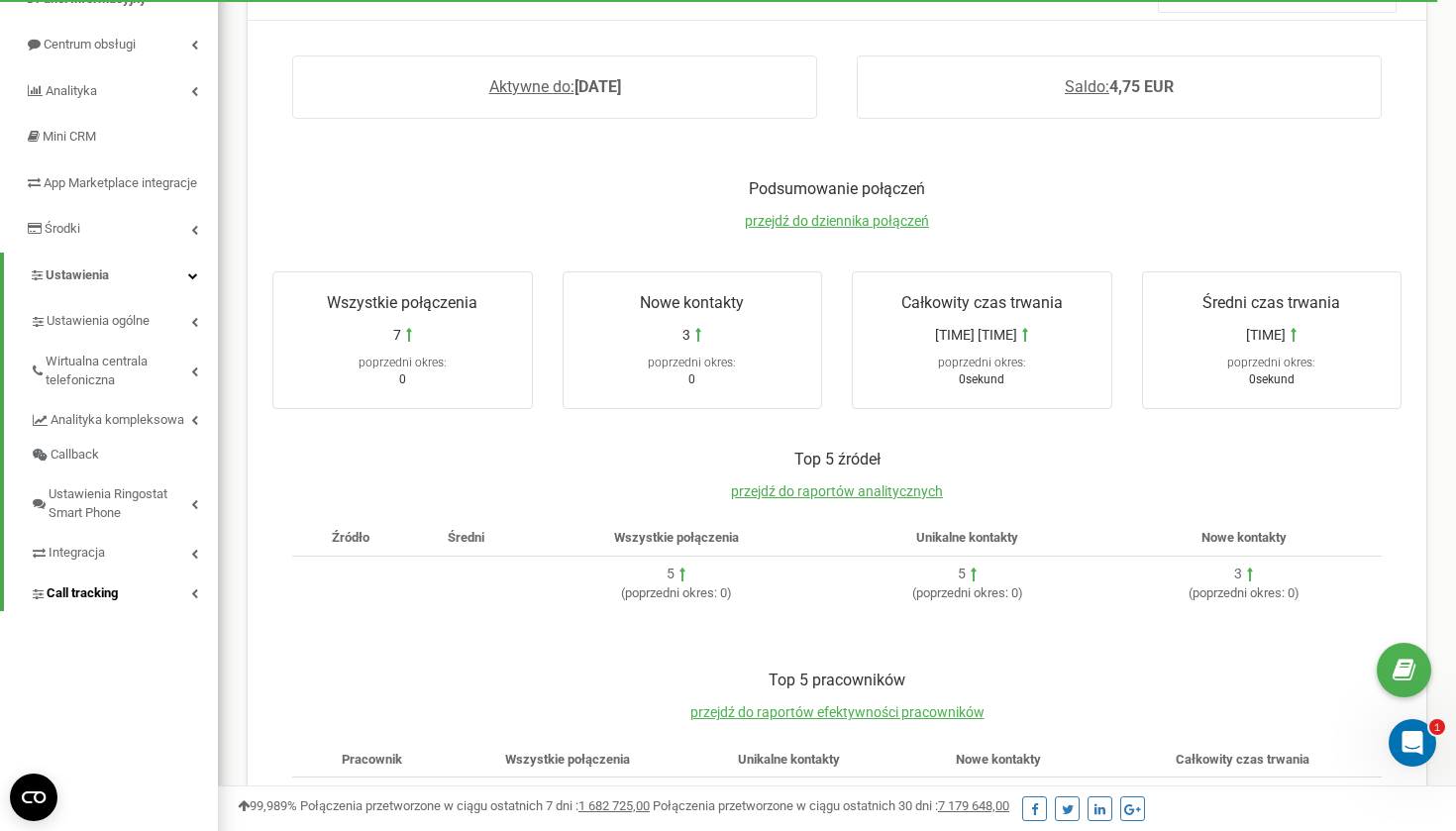 click on "Call tracking" at bounding box center (124, 590) 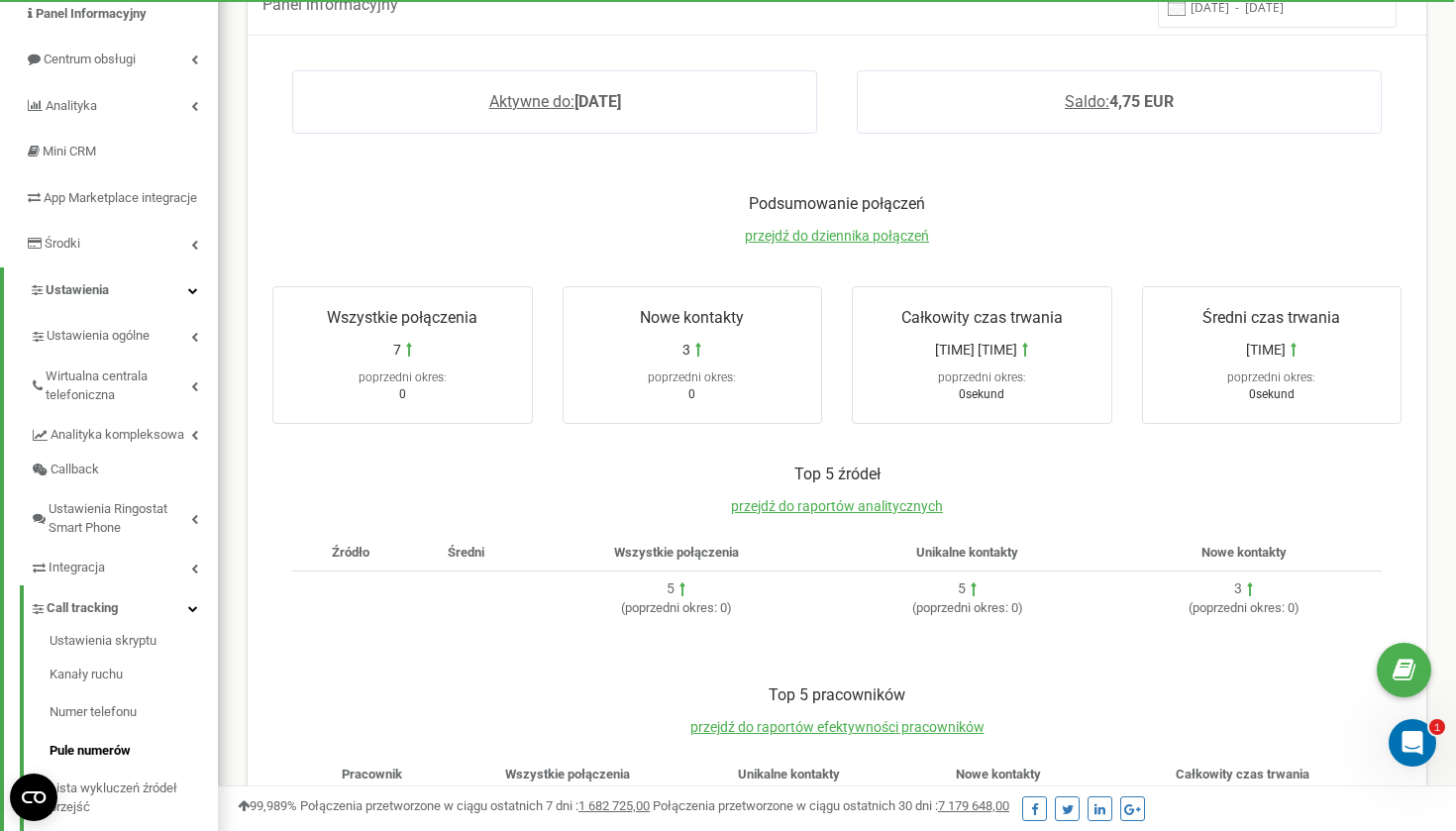 scroll, scrollTop: 158, scrollLeft: 0, axis: vertical 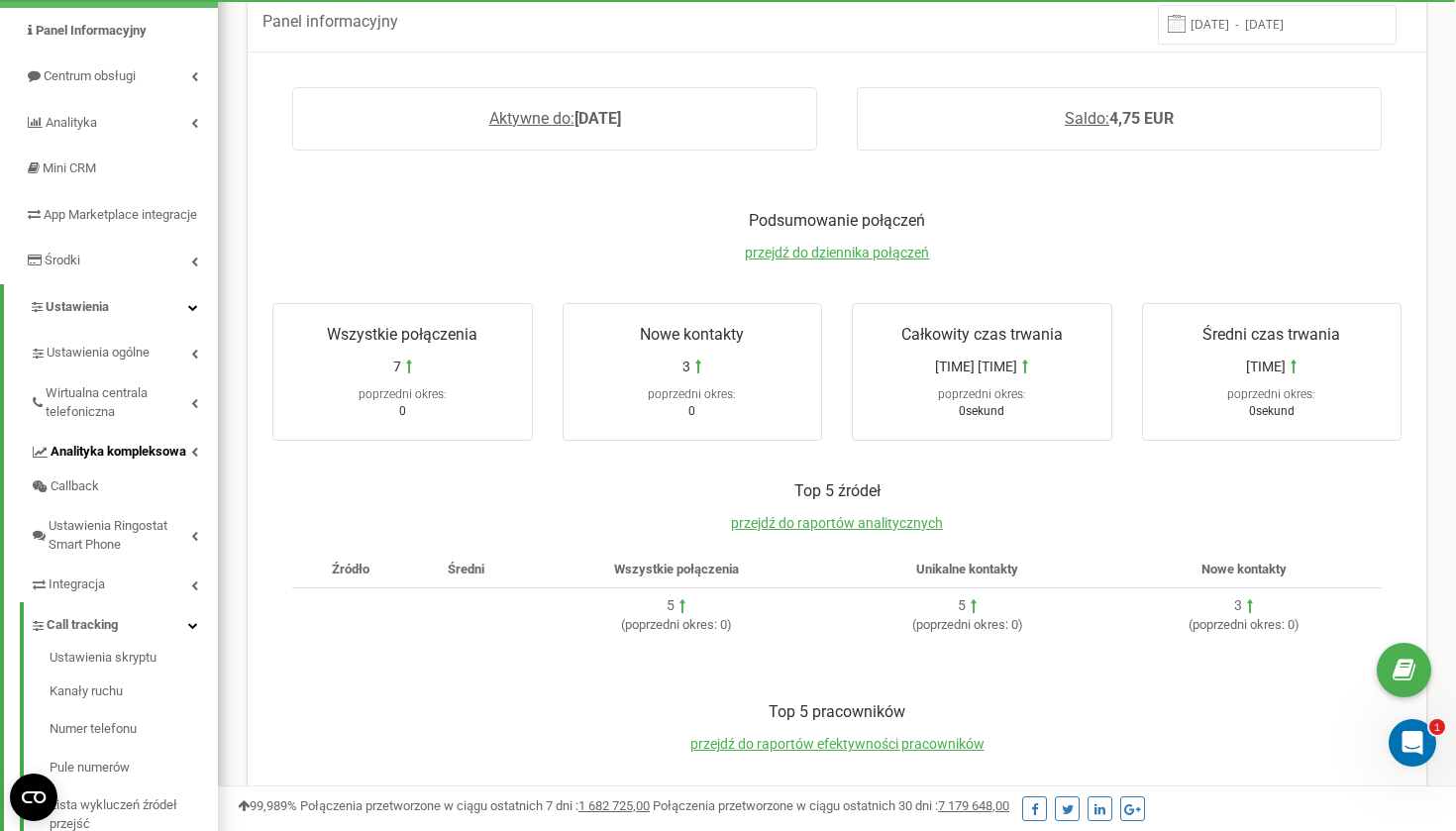 click on "Analityka kompleksowa" at bounding box center [118, 452] 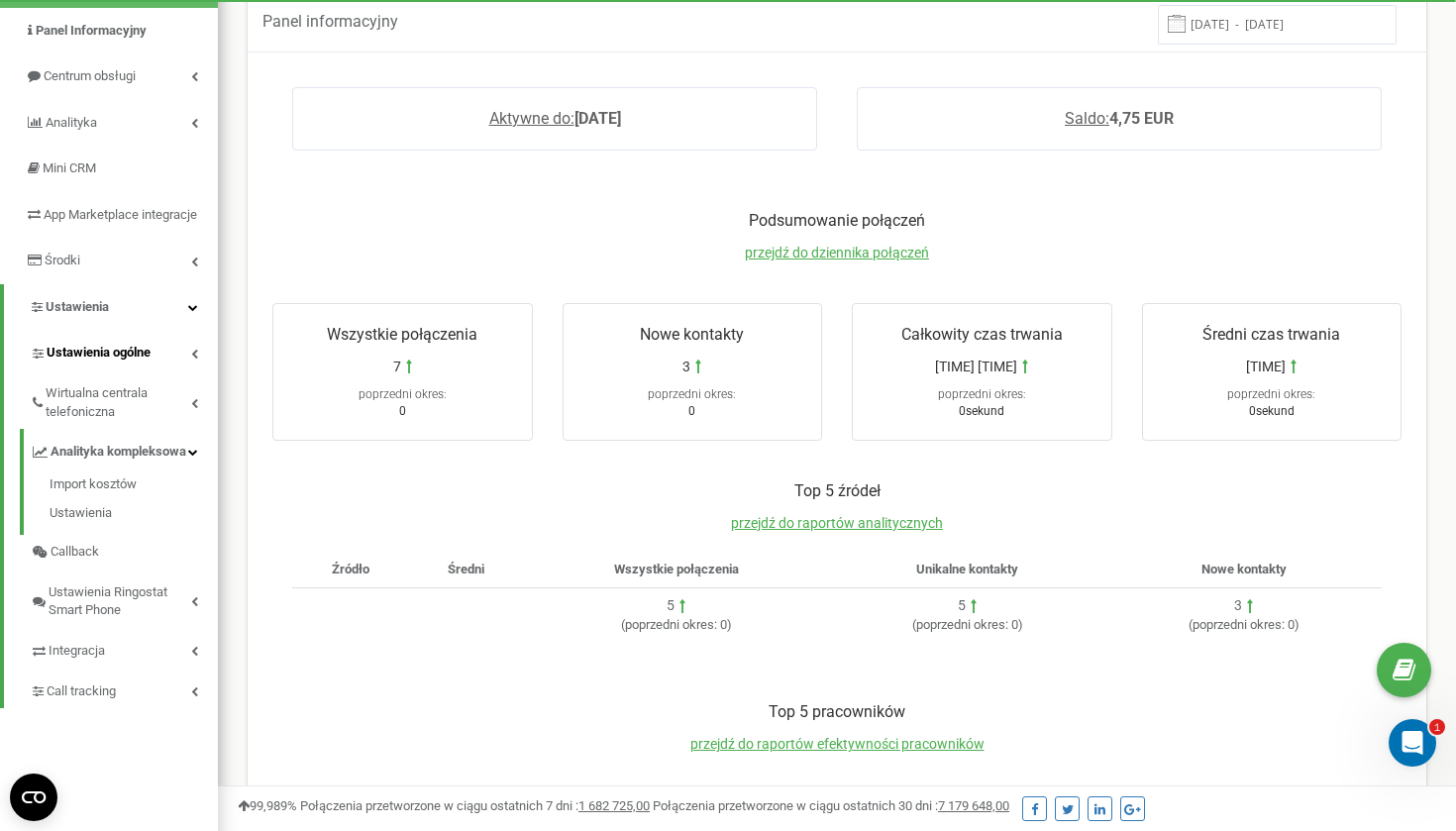 click on "Ustawienia ogólne" at bounding box center [124, 350] 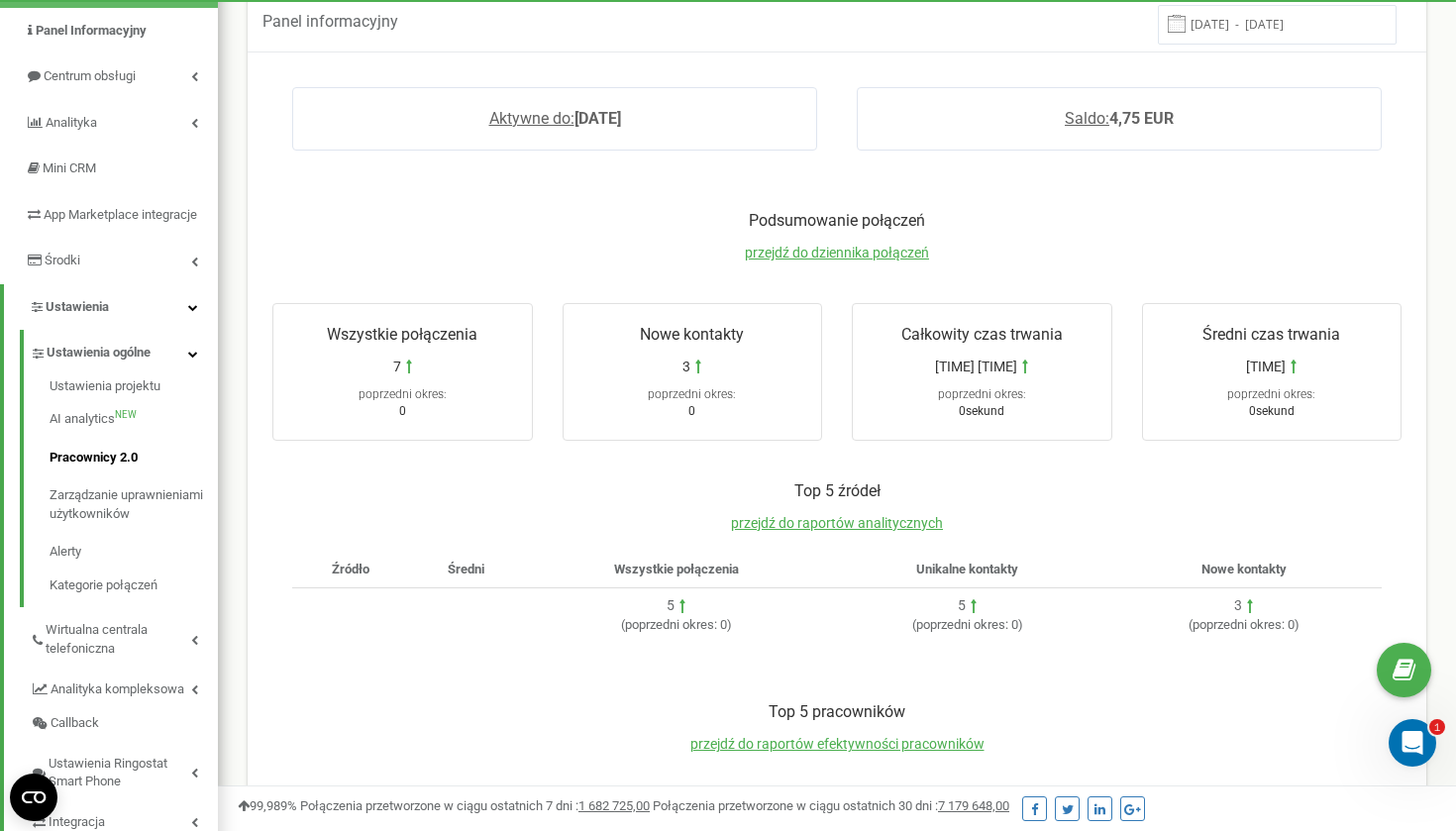 click on "Pracownicy 2.0" at bounding box center [134, 458] 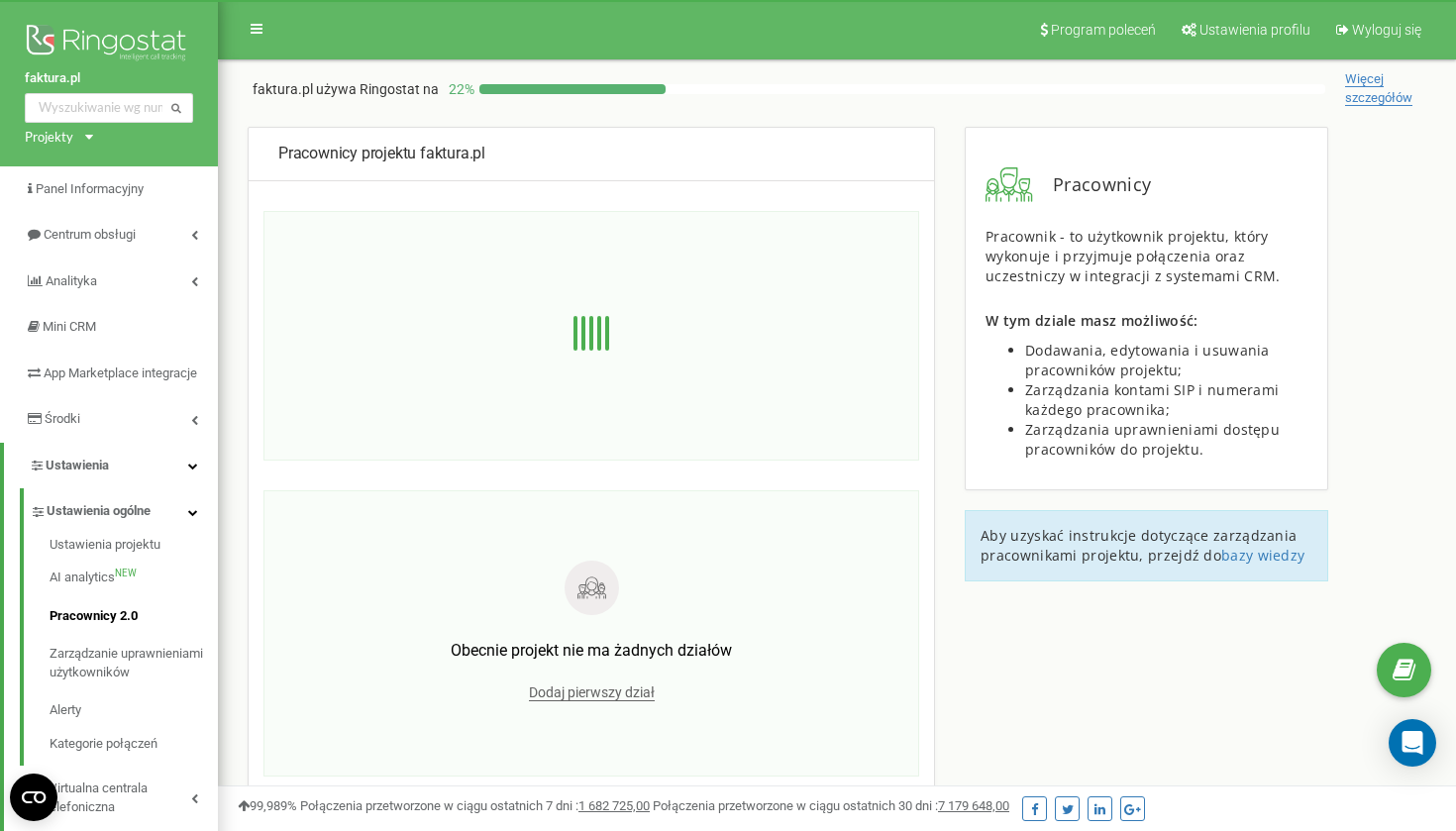 scroll, scrollTop: 0, scrollLeft: 0, axis: both 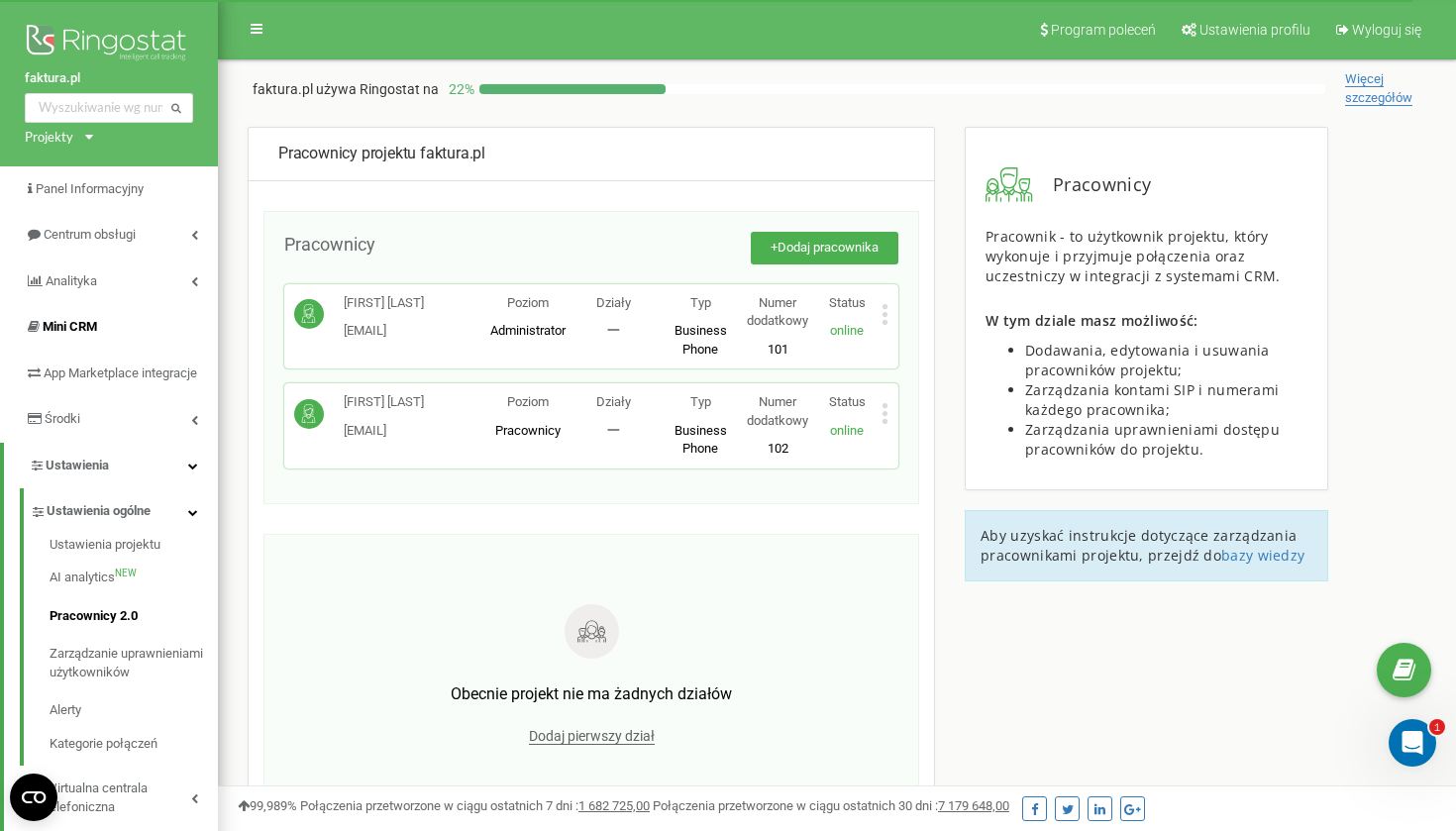 click on "Mini CRM" at bounding box center [109, 327] 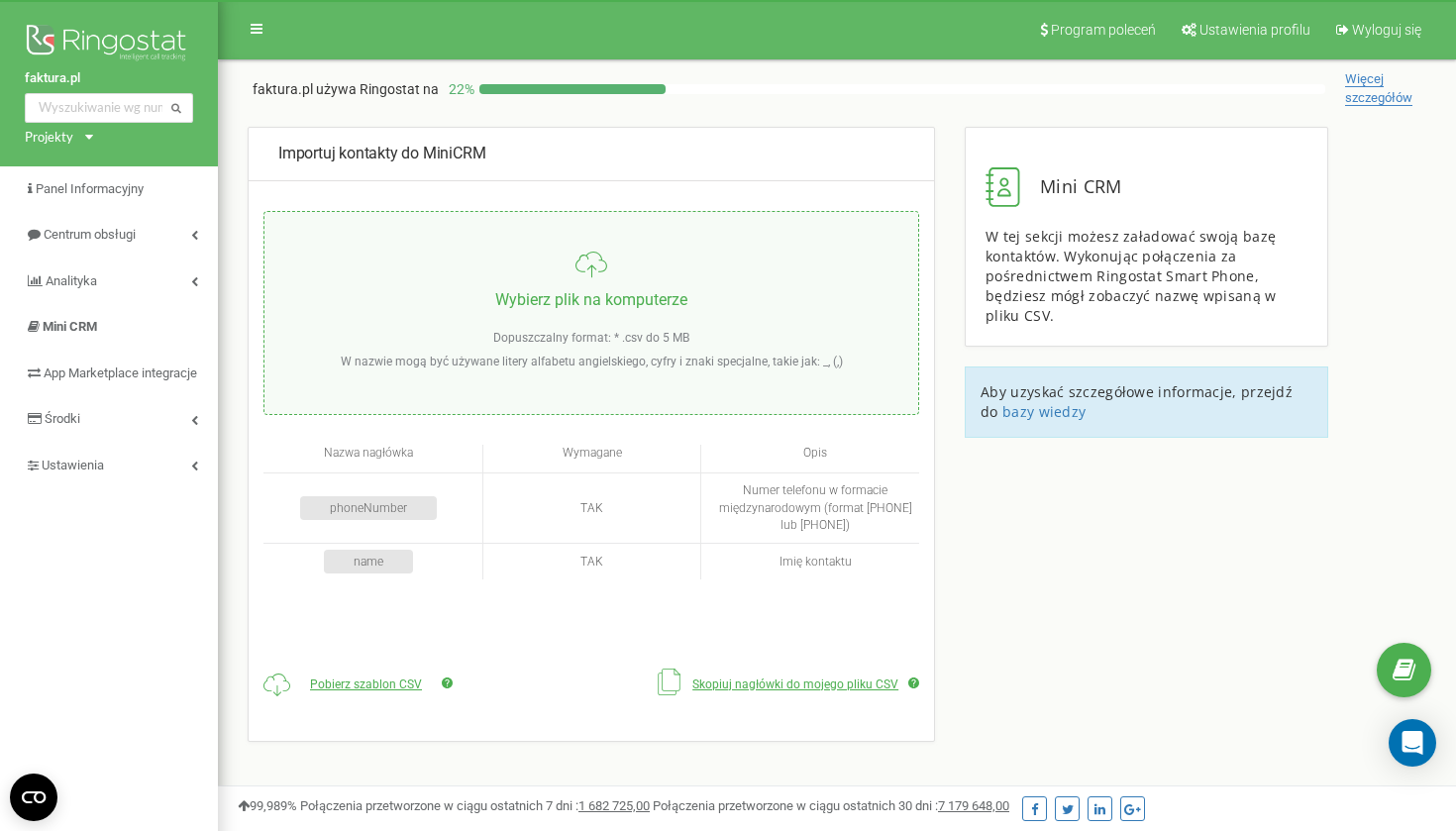 scroll, scrollTop: 0, scrollLeft: 0, axis: both 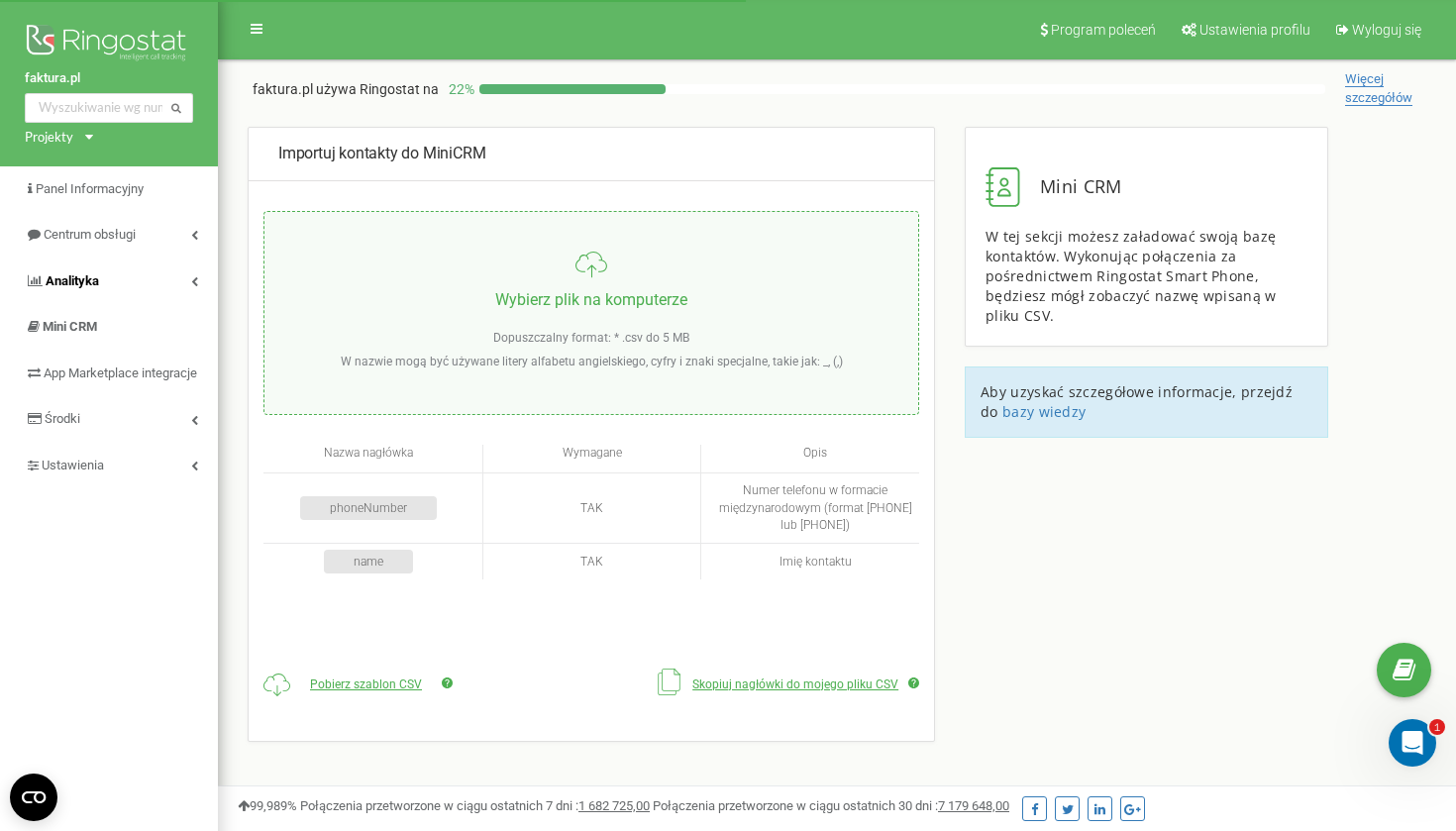 click on "Analityka" at bounding box center [109, 281] 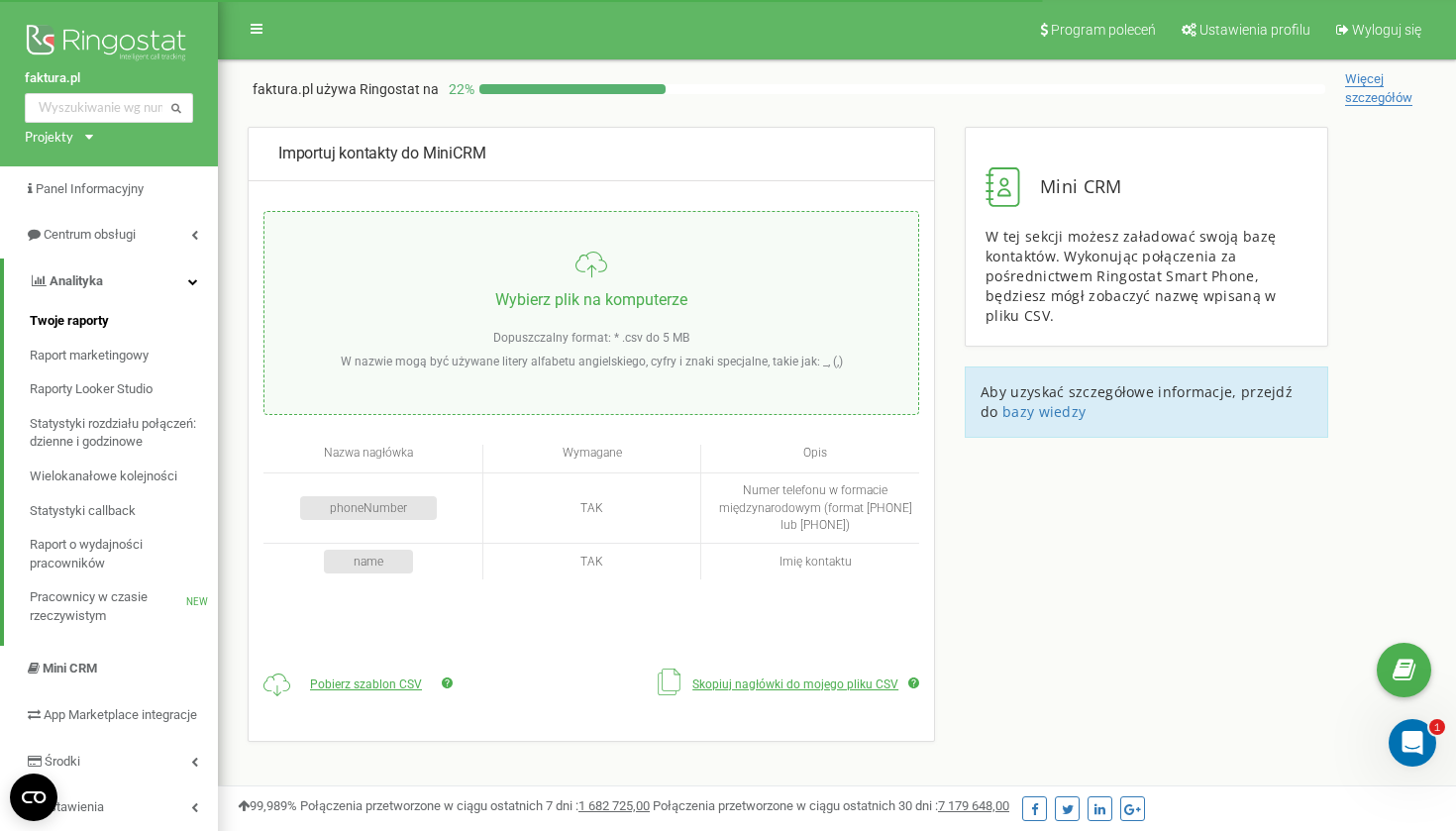 click on "Twoje raporty" at bounding box center [69, 321] 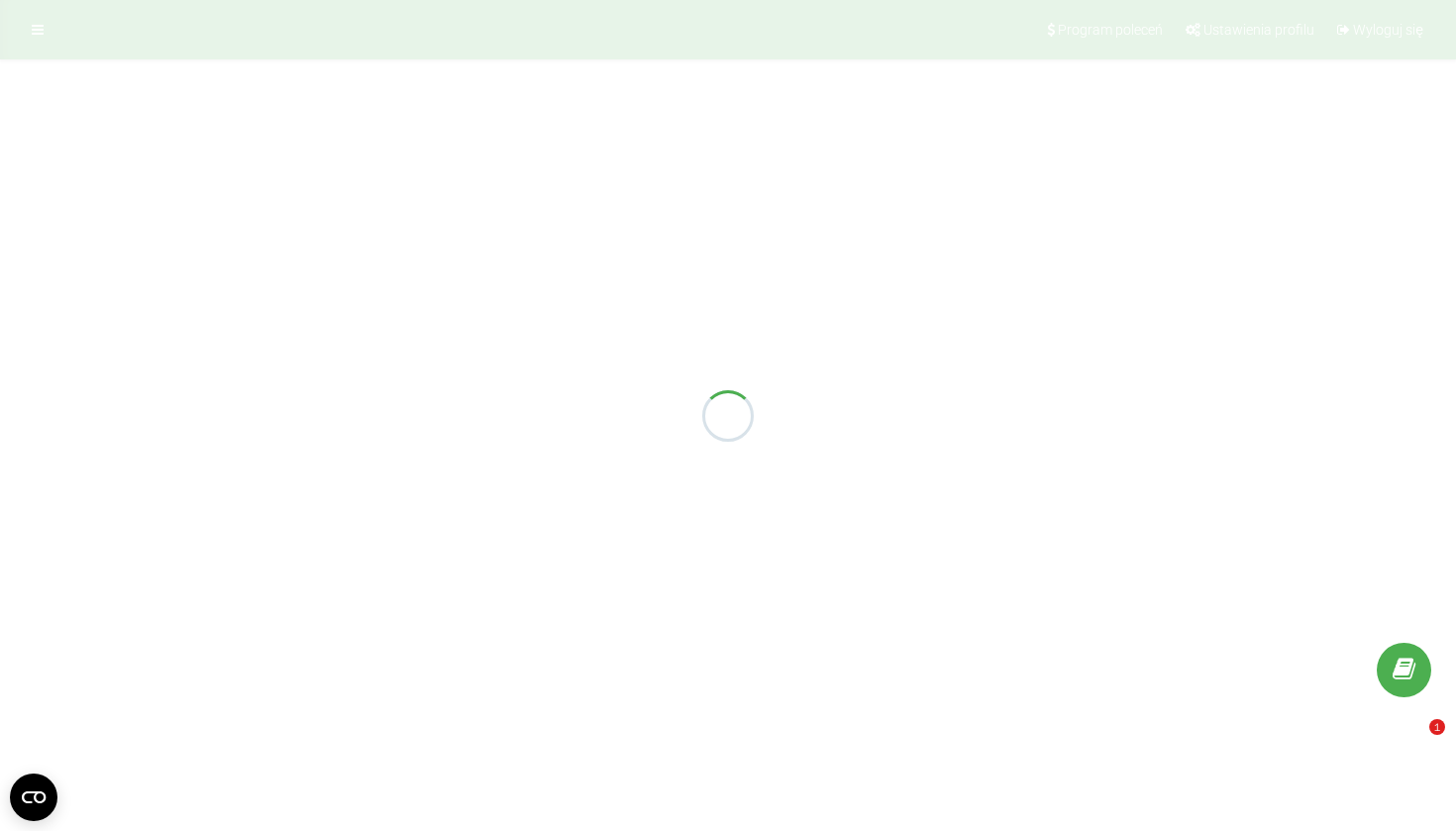 scroll, scrollTop: 0, scrollLeft: 0, axis: both 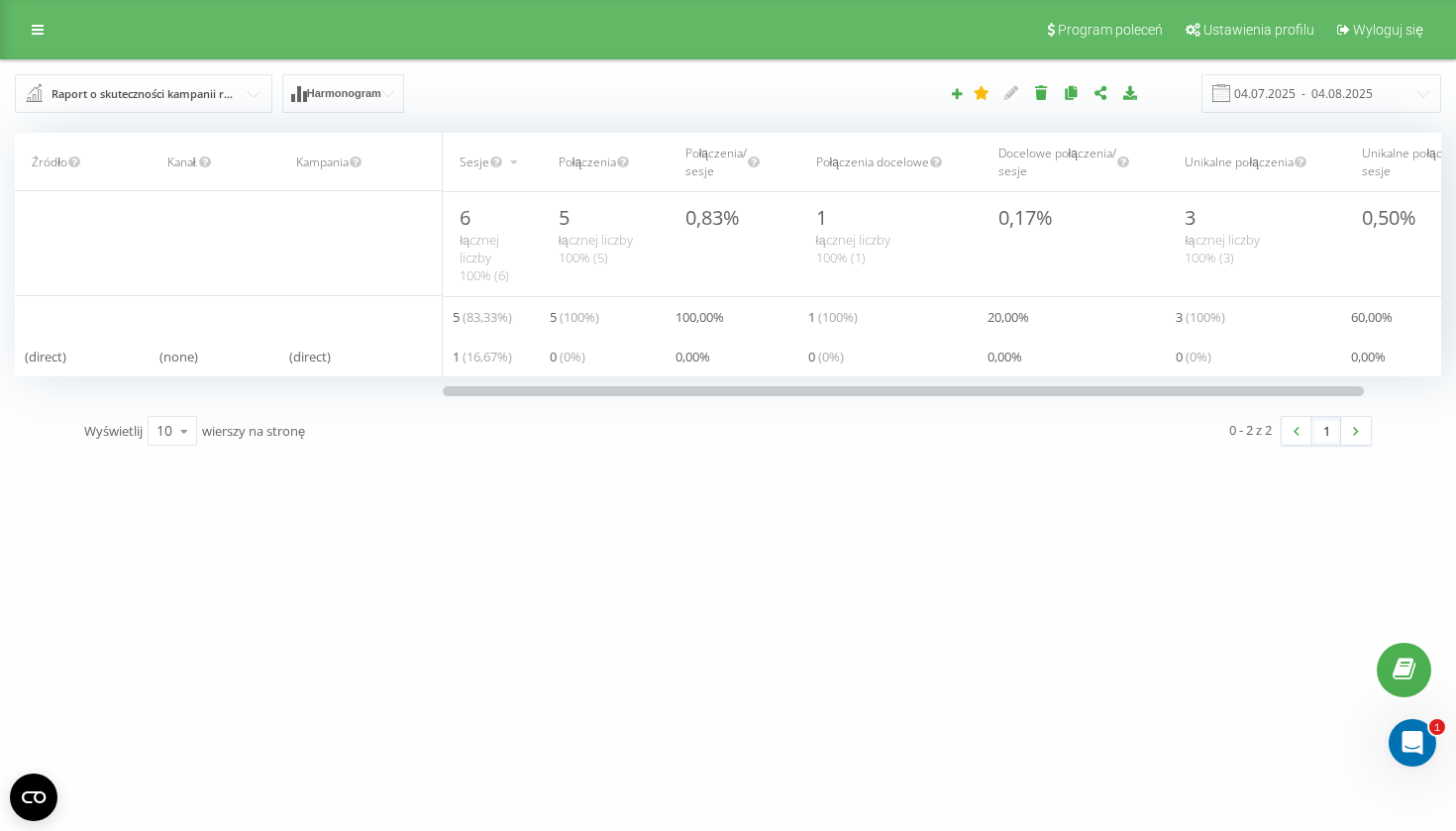 click on "Raport o skuteczności kampanii reklamowych" at bounding box center [145, 94] 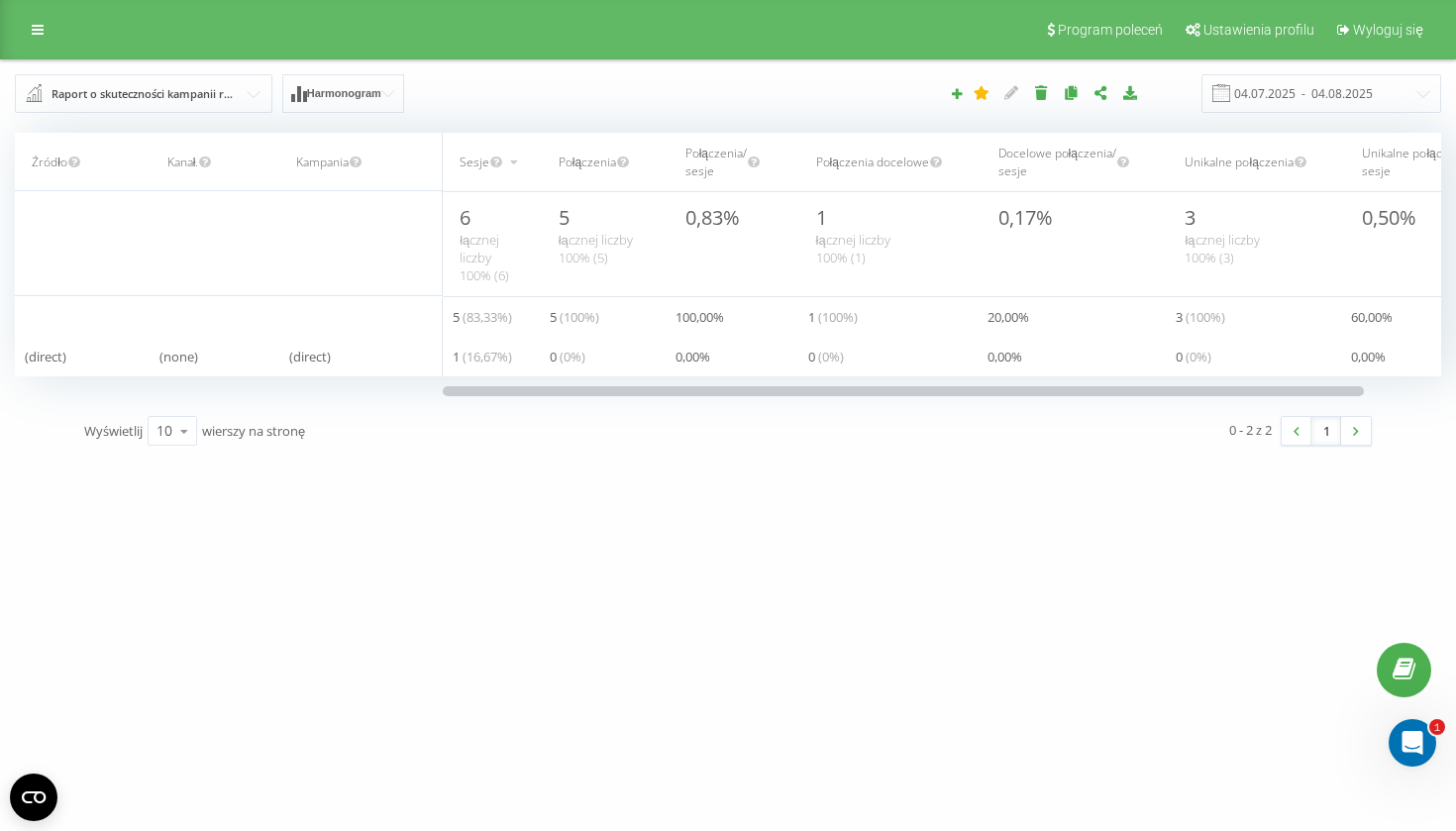 click on "Raport o skuteczności kampanii reklamowych Przeglądarka odwiedzających Według strony wyjścia Według strony logowania Widżet callback: skuteczność kampanii reklamowych Połączenia z reklam kontekstowych Urządzenia odwiedzających Raport o skuteczności kampanii reklamowych Kompleksowa analityka Rozszerzony raport o skuteczności reklamy (do poziomu słowa kluczowego) Geolokalizacja odwiedzających Harmonogram 04.07.2025  -  04.08.2025" at bounding box center [728, 93] 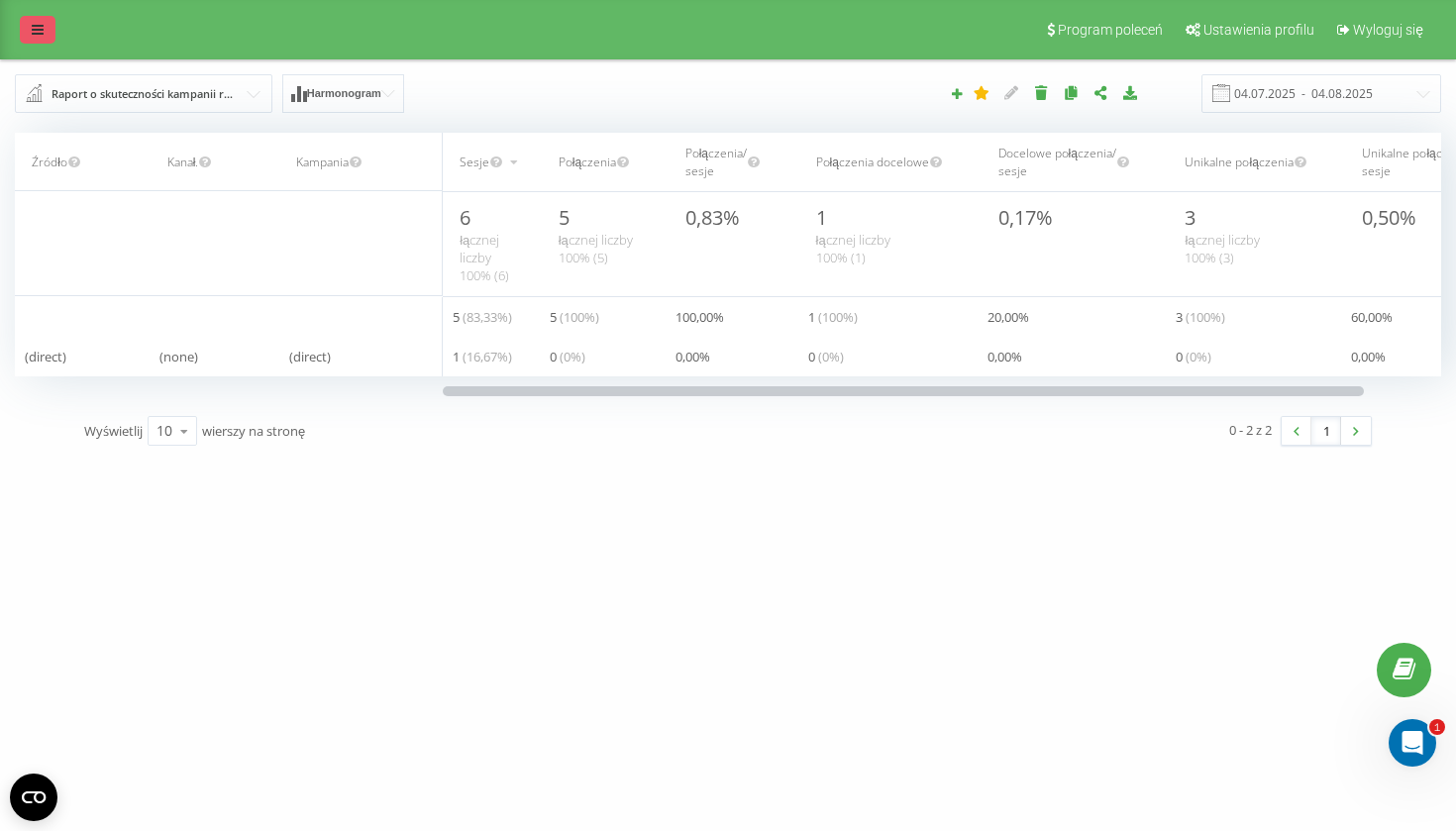 click at bounding box center (38, 30) 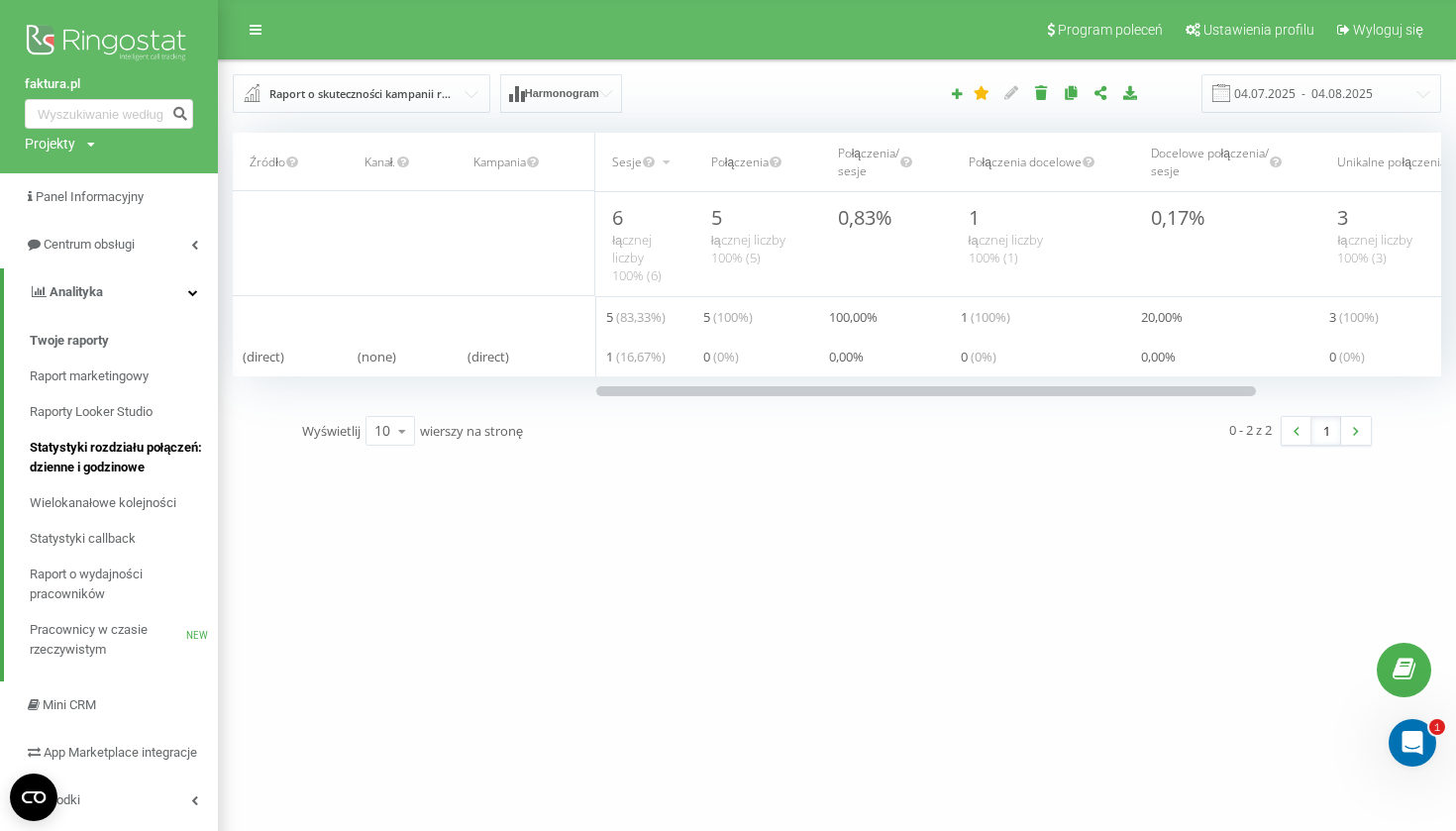 click on "Statystyki rozdziału połączeń: dzienne i godzinowe" at bounding box center [119, 458] 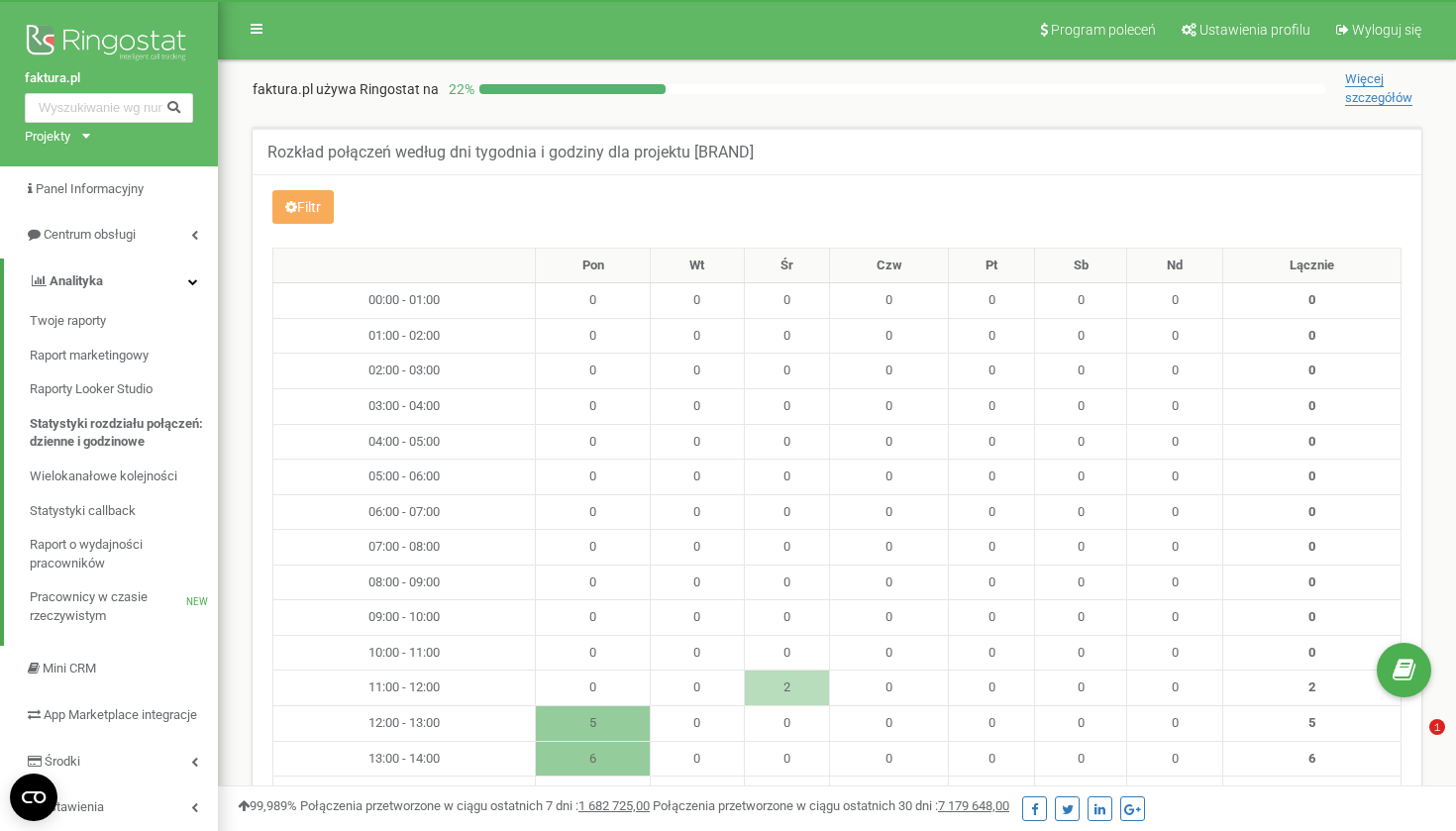 scroll, scrollTop: 0, scrollLeft: 0, axis: both 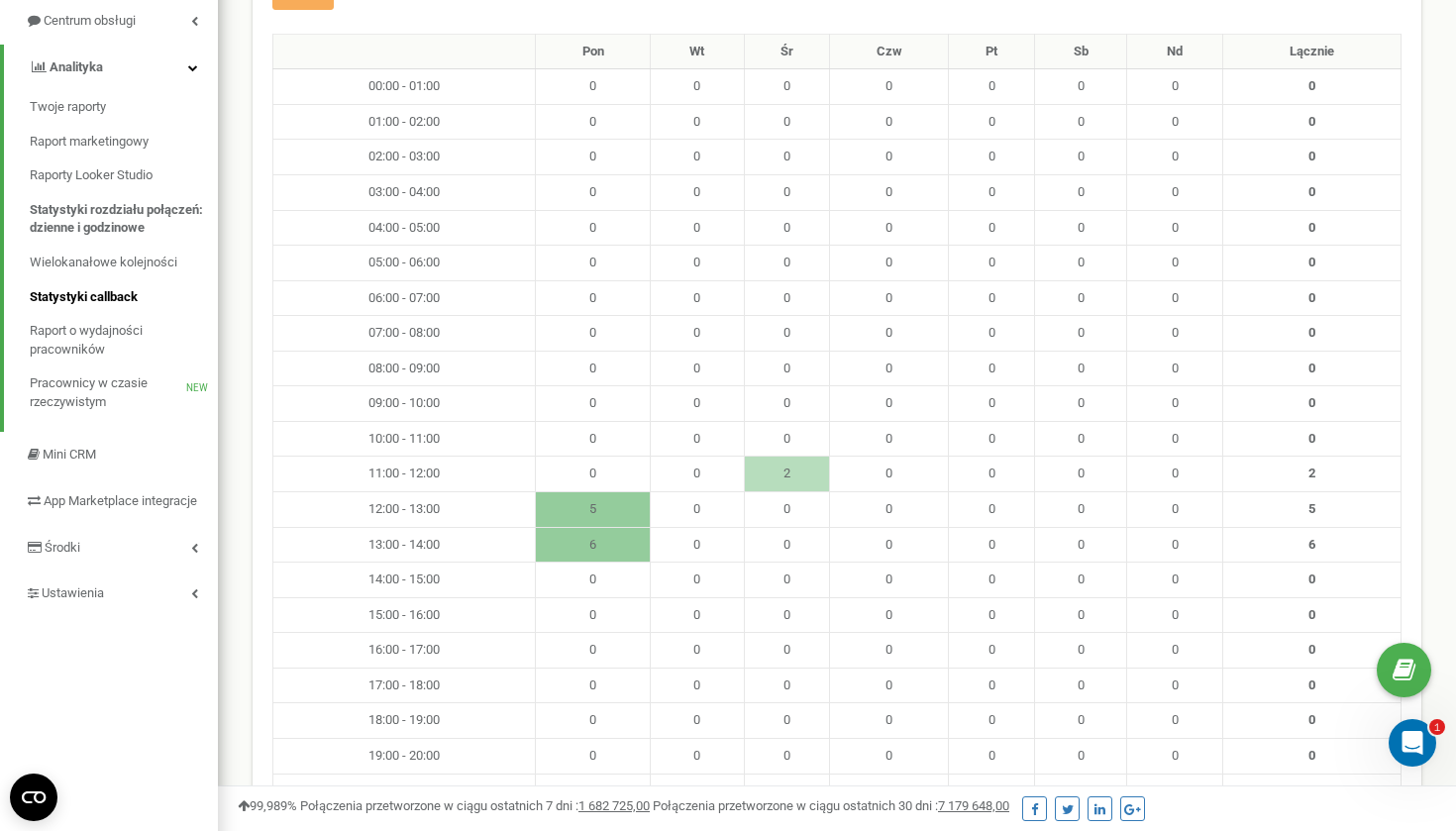 click on "Statystyki callback" at bounding box center (124, 297) 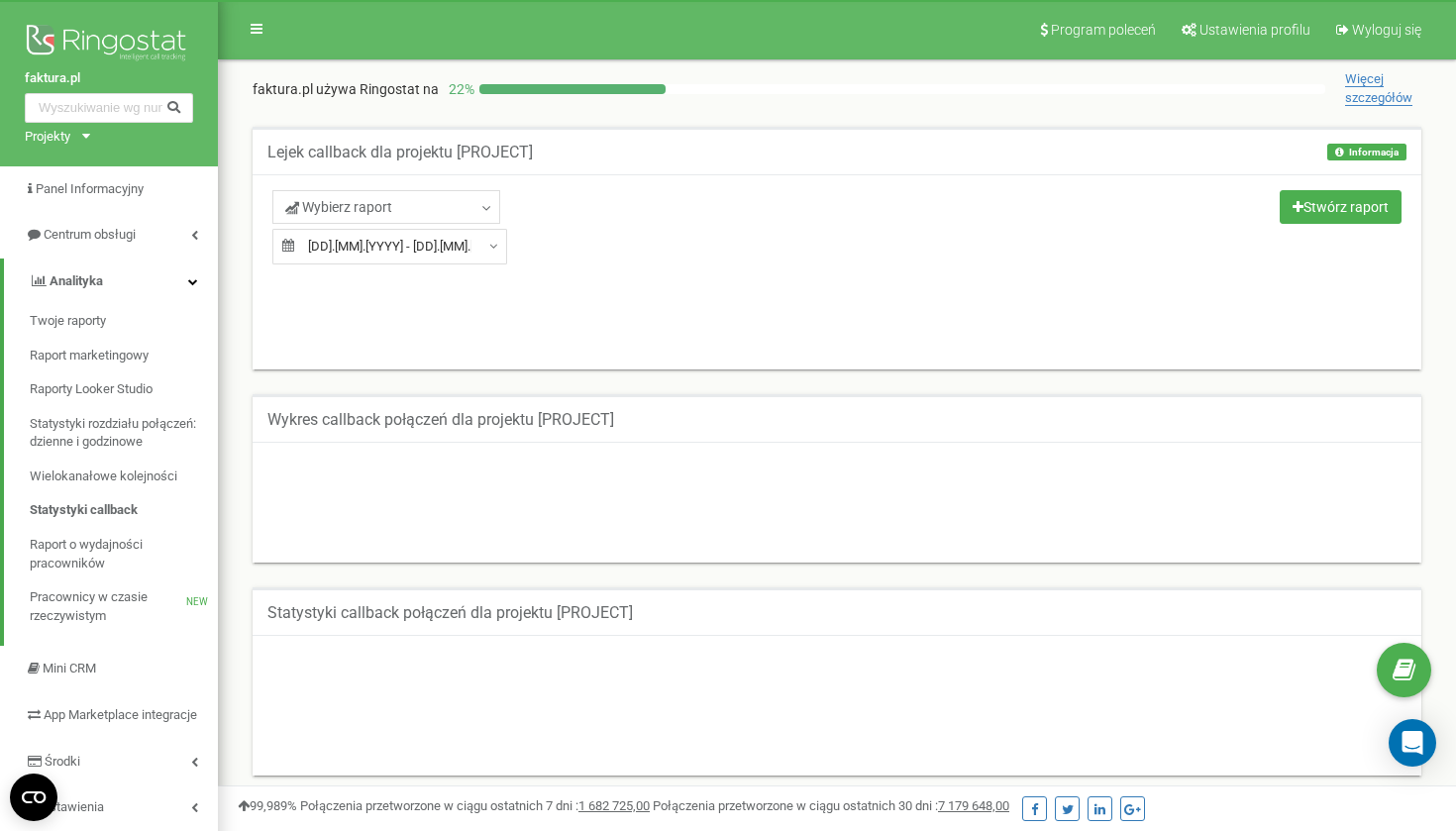 scroll, scrollTop: 0, scrollLeft: 0, axis: both 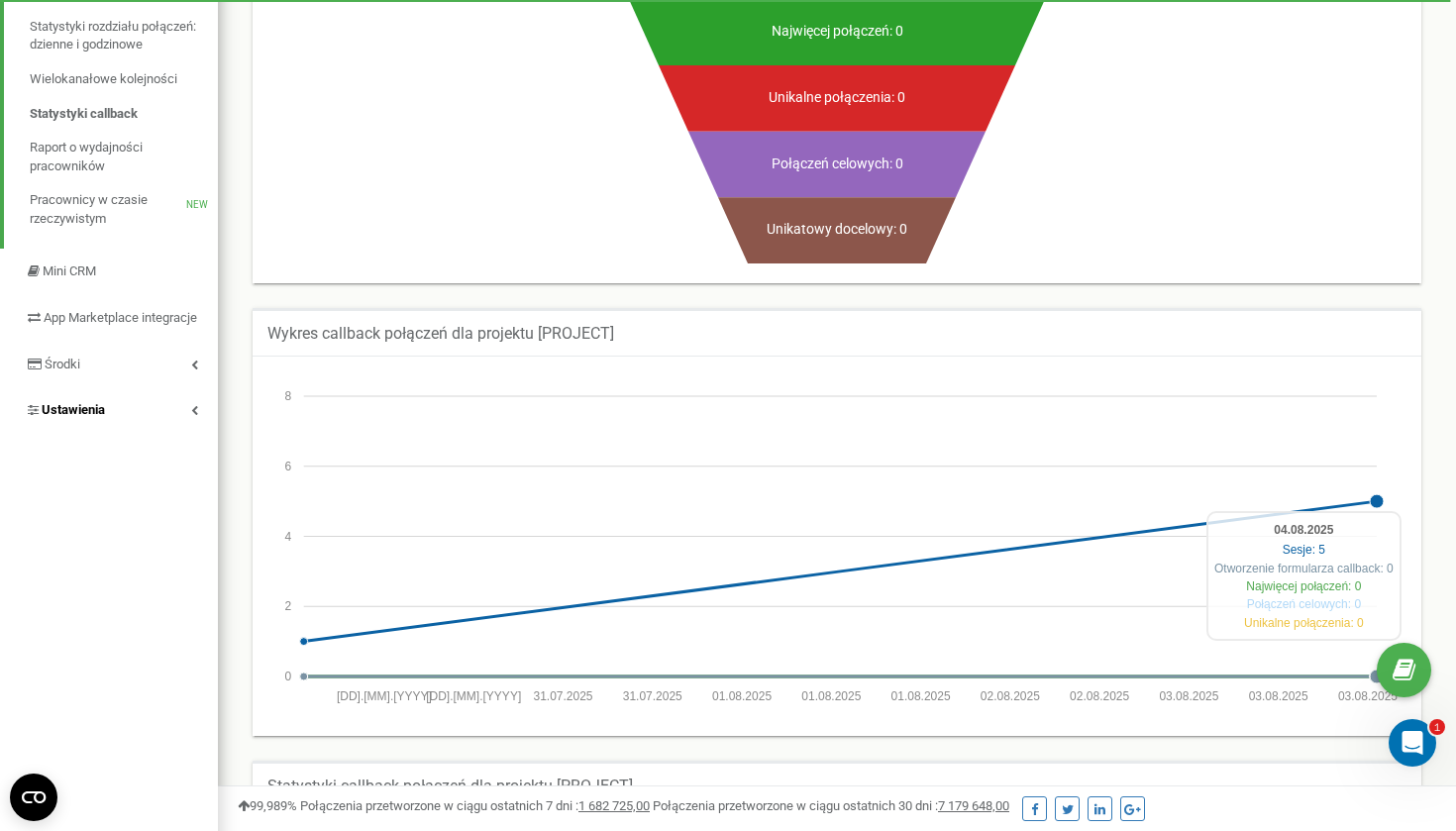 click on "Ustawienia" at bounding box center (73, 409) 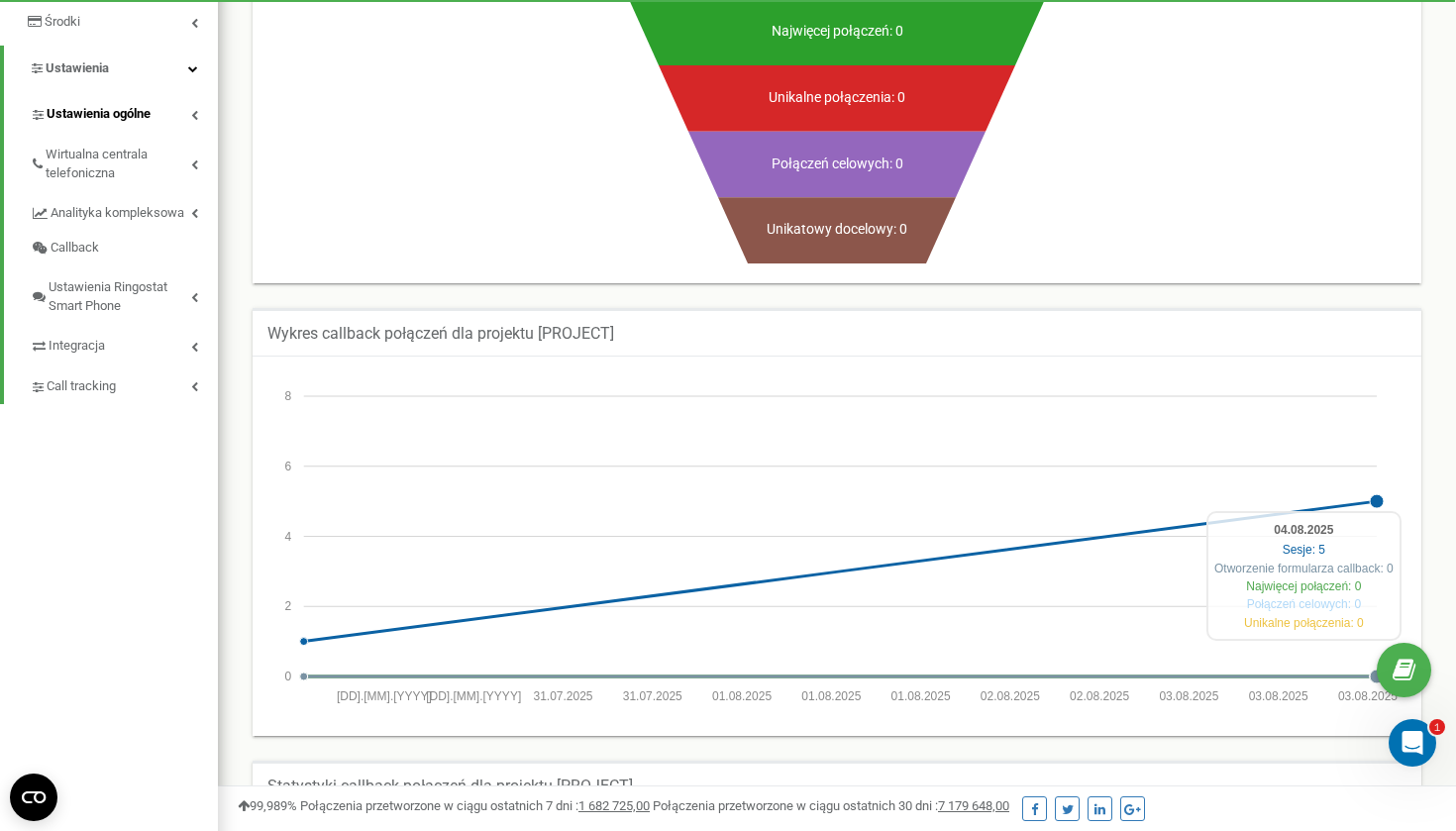 click on "Ustawienia ogólne" at bounding box center (98, 114) 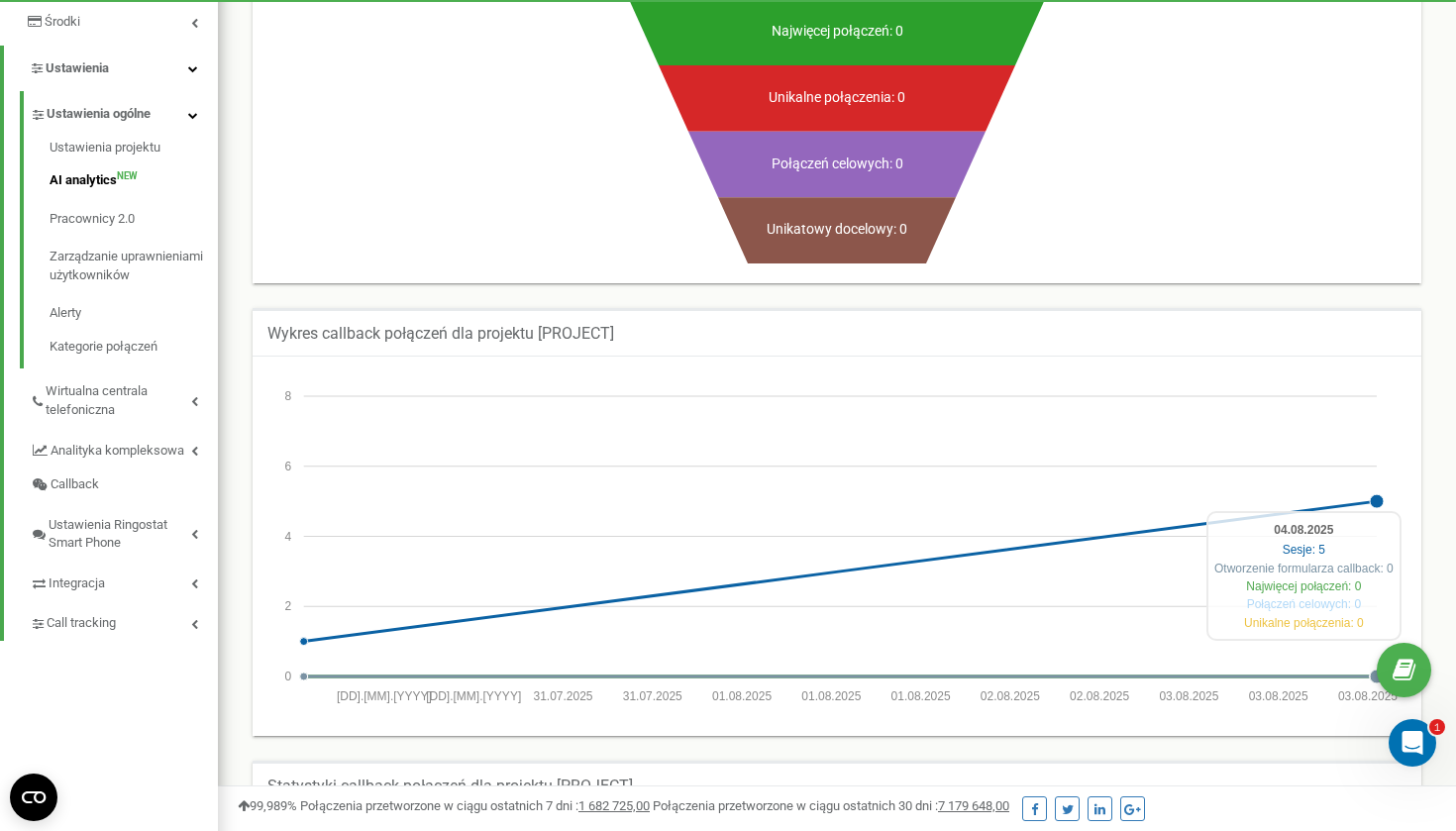 click on "AI analytics NEW" at bounding box center (134, 180) 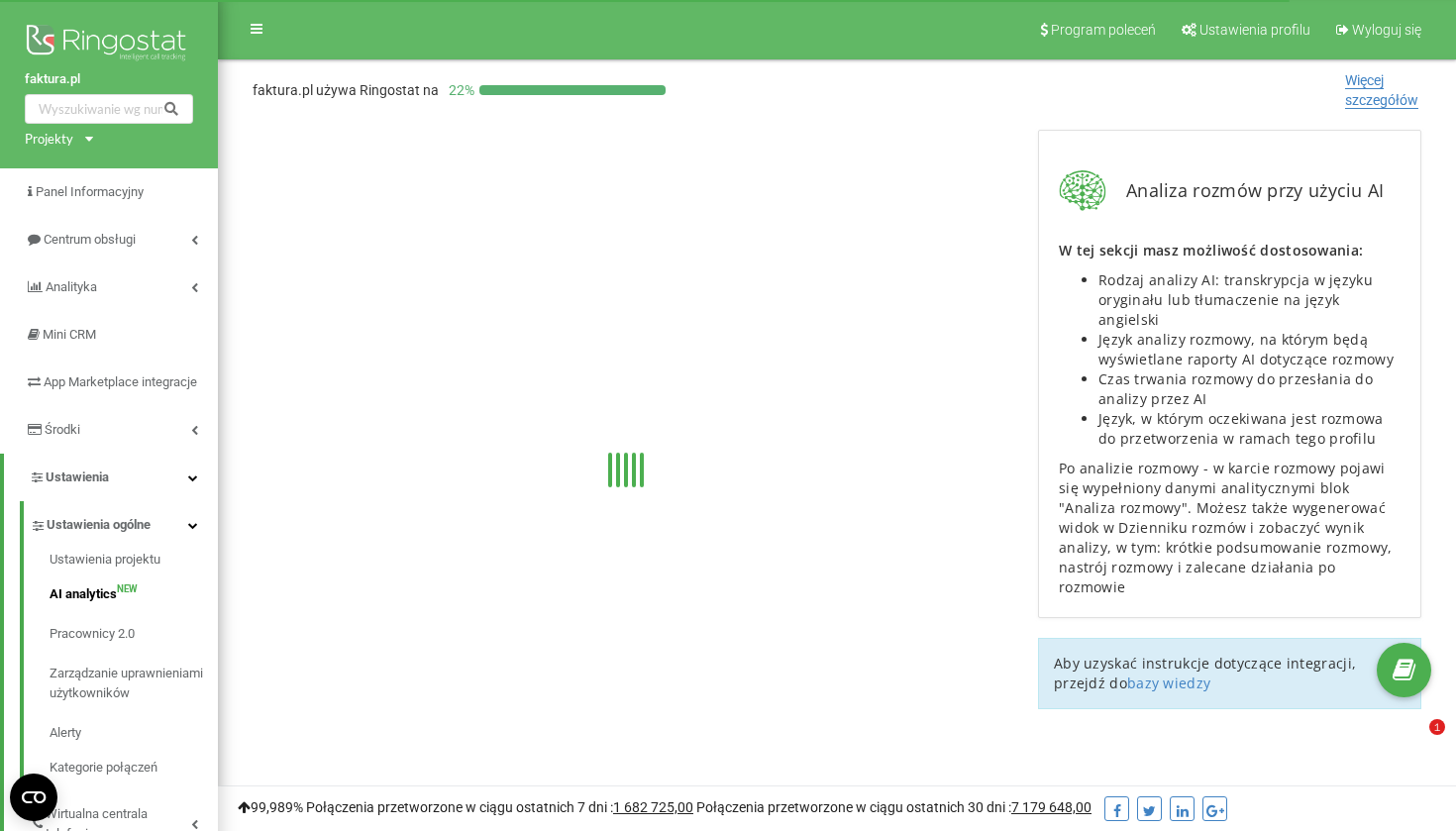 scroll, scrollTop: 0, scrollLeft: 0, axis: both 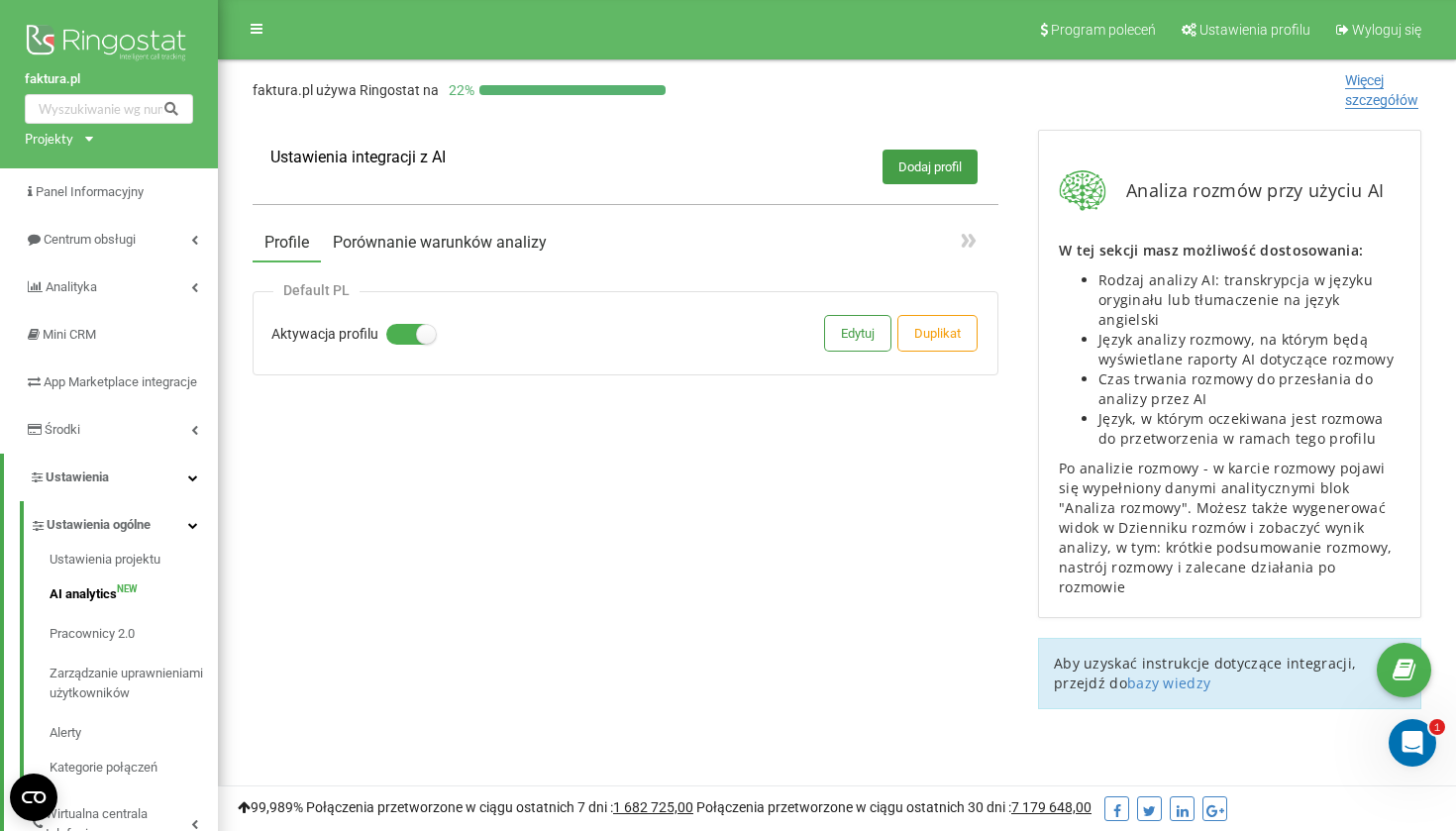 click on "Porównanie warunków analizy" at bounding box center [440, 243] 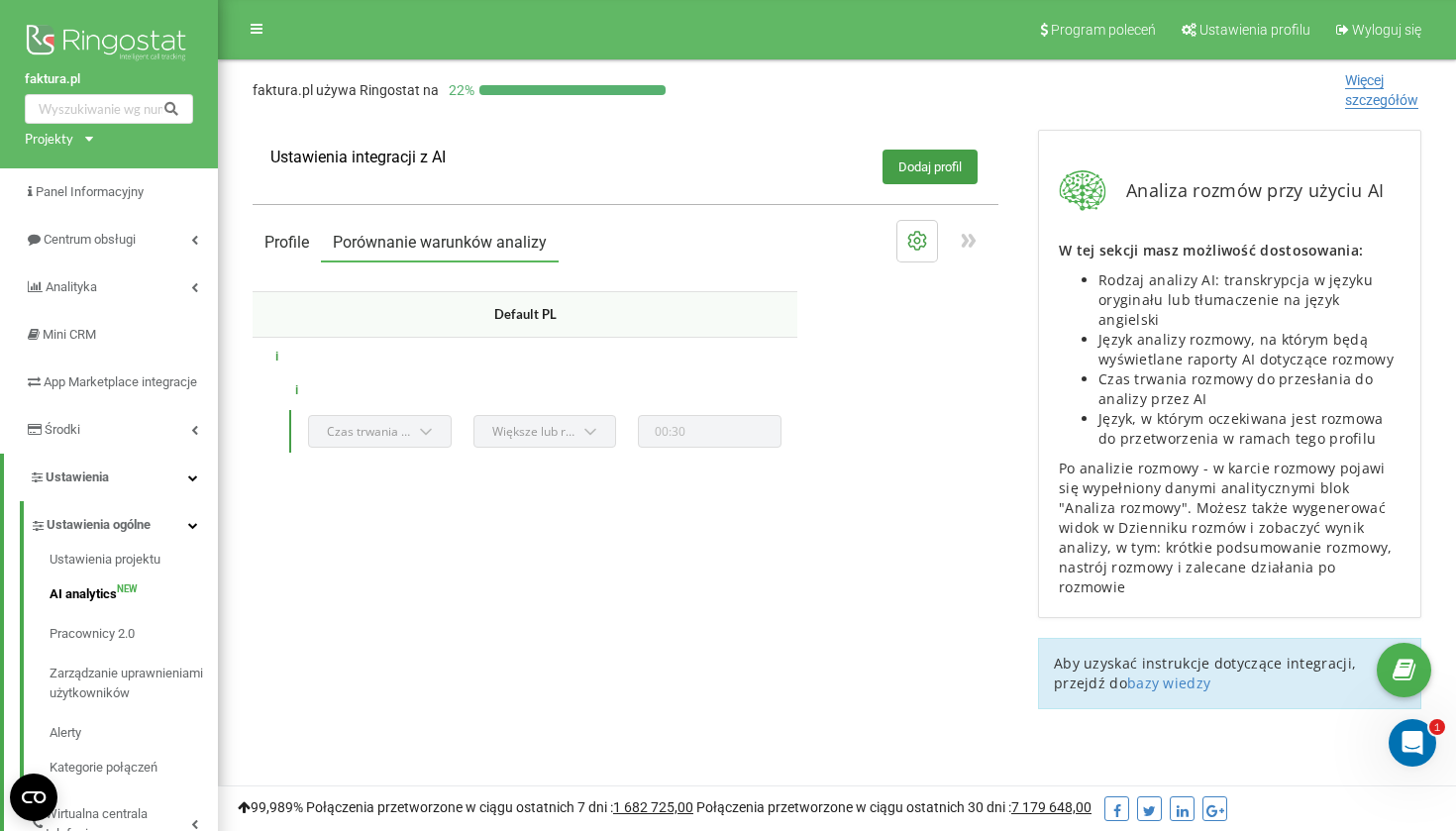 click on "Profile" at bounding box center (286, 243) 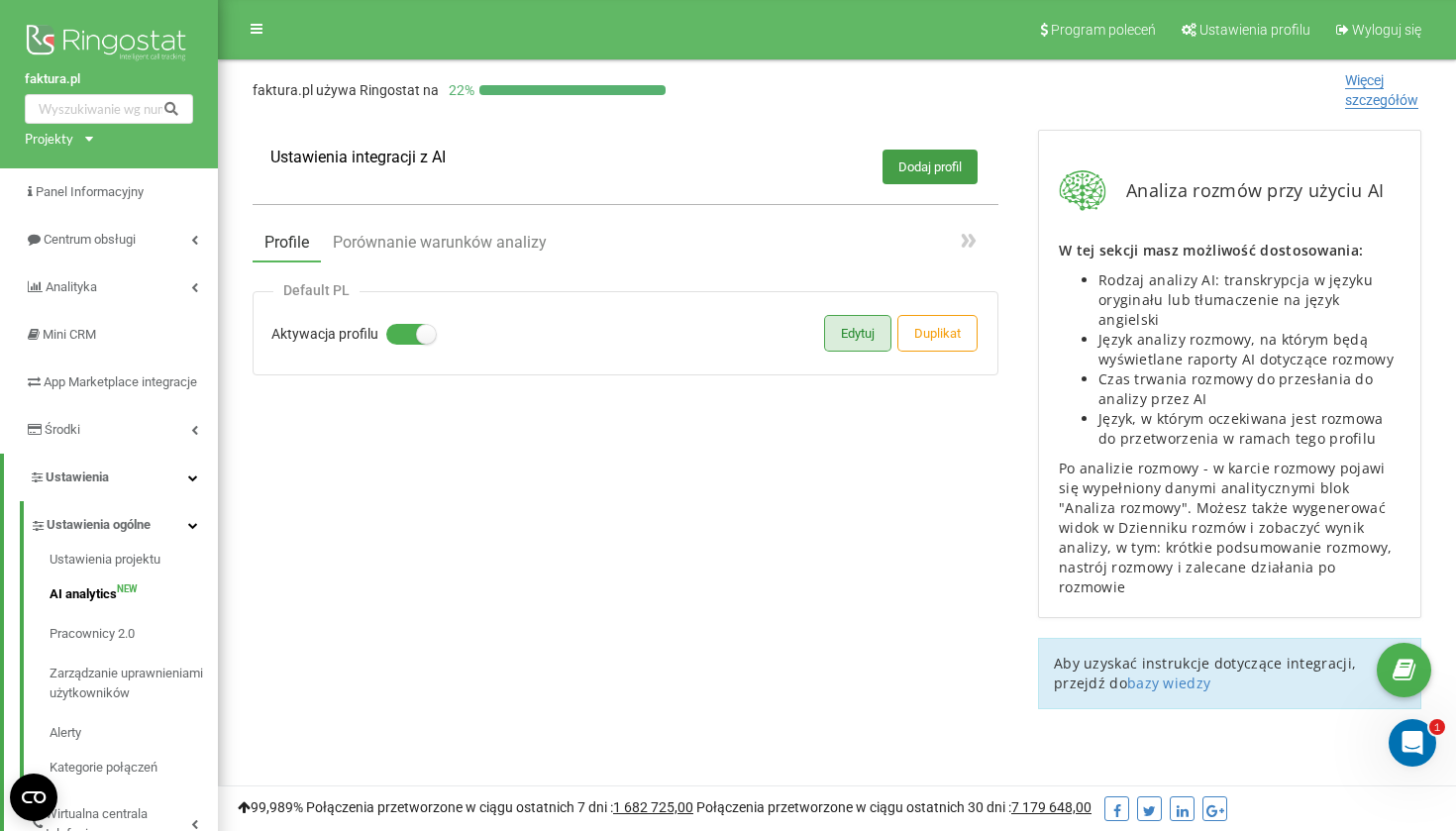 click on "Edytuj" at bounding box center [858, 333] 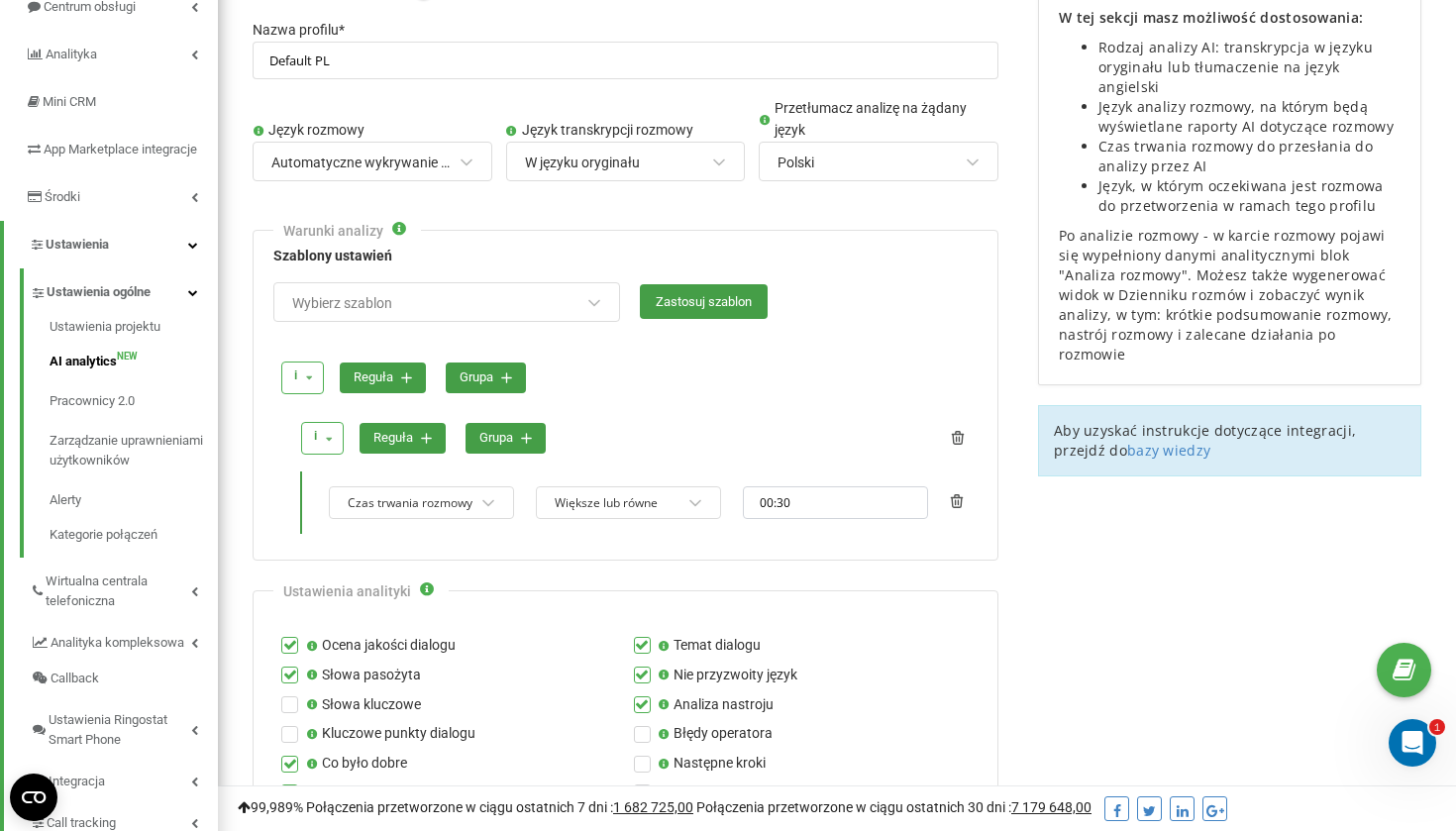 scroll, scrollTop: 235, scrollLeft: 0, axis: vertical 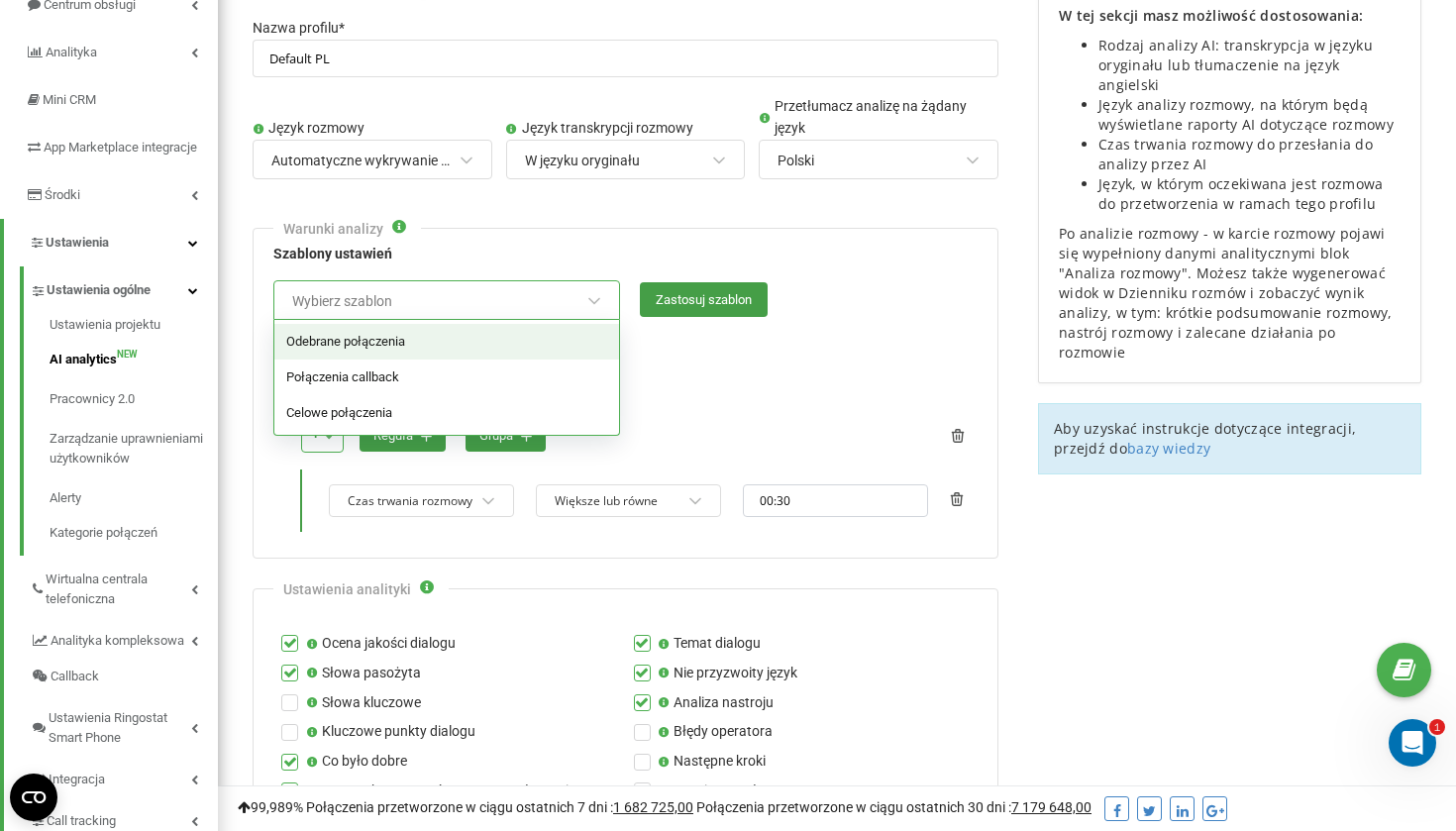 click 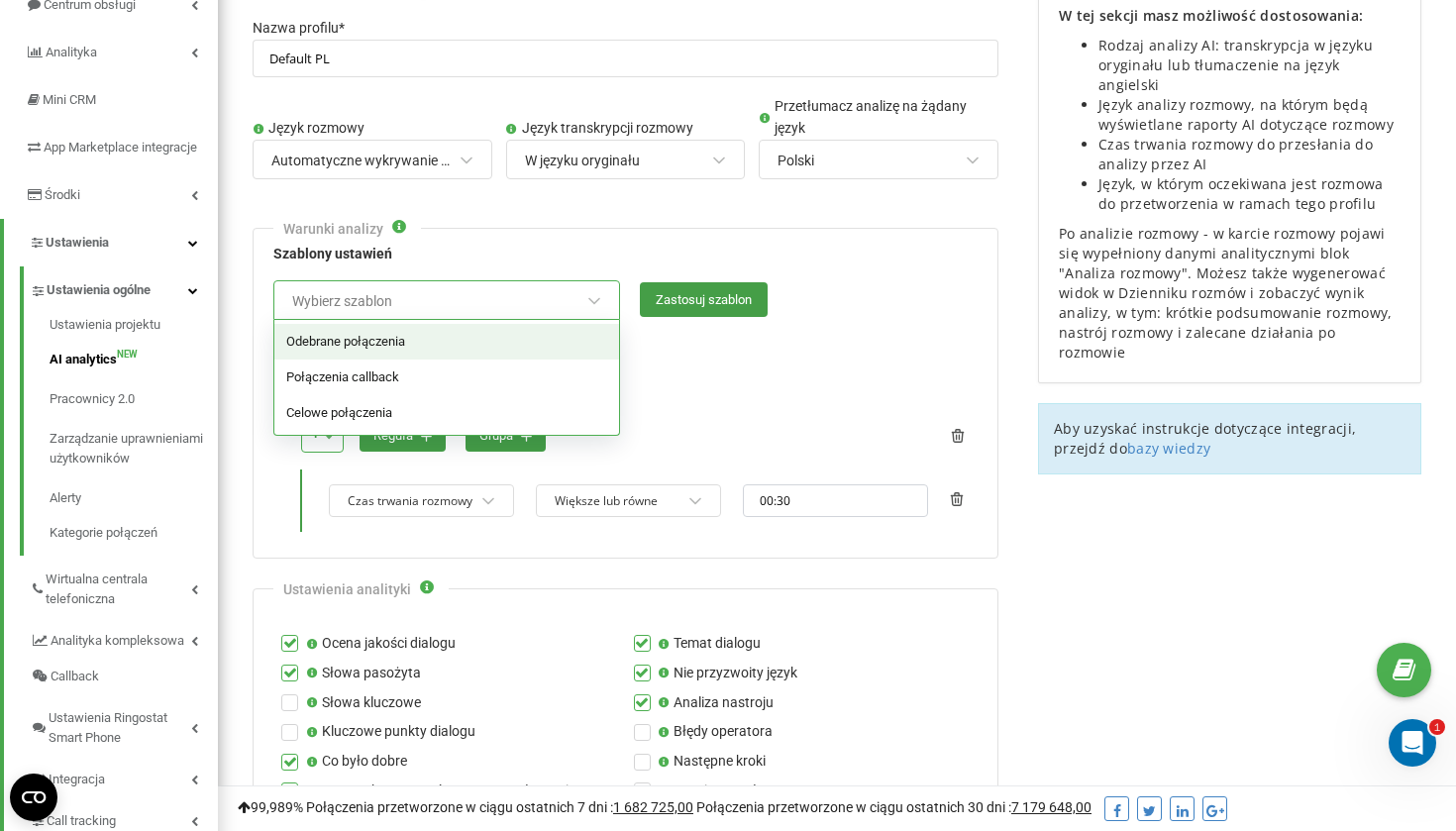 click on "Warunki analizy Szablony ustawień      option Odebrane połączenia focused, 1 of 3. 3 results available. Use Up and Down to choose options, press Enter to select the currently focused option, press Escape to exit the menu, press Tab to select the option and exit the menu. Wybierz szablon Odebrane połączenia Połączenia callback Celowe połączenia Zastosuj szablon i i lub reguła grupa i i lub reguła grupa Czas trwania rozmowy Większe lub równe 00:30" at bounding box center (625, 393) 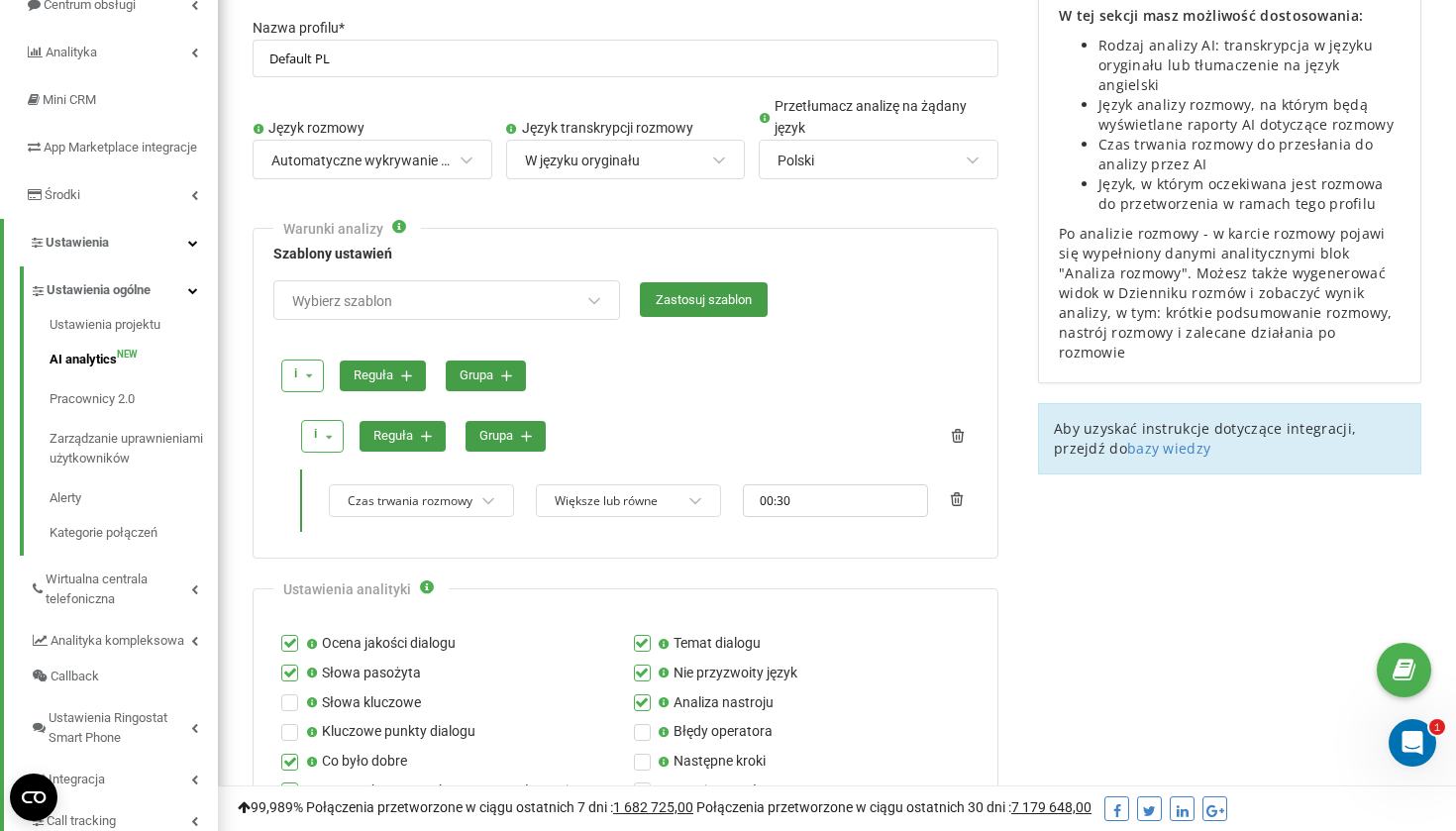 click on "Wybierz szablon" at bounding box center [438, 301] 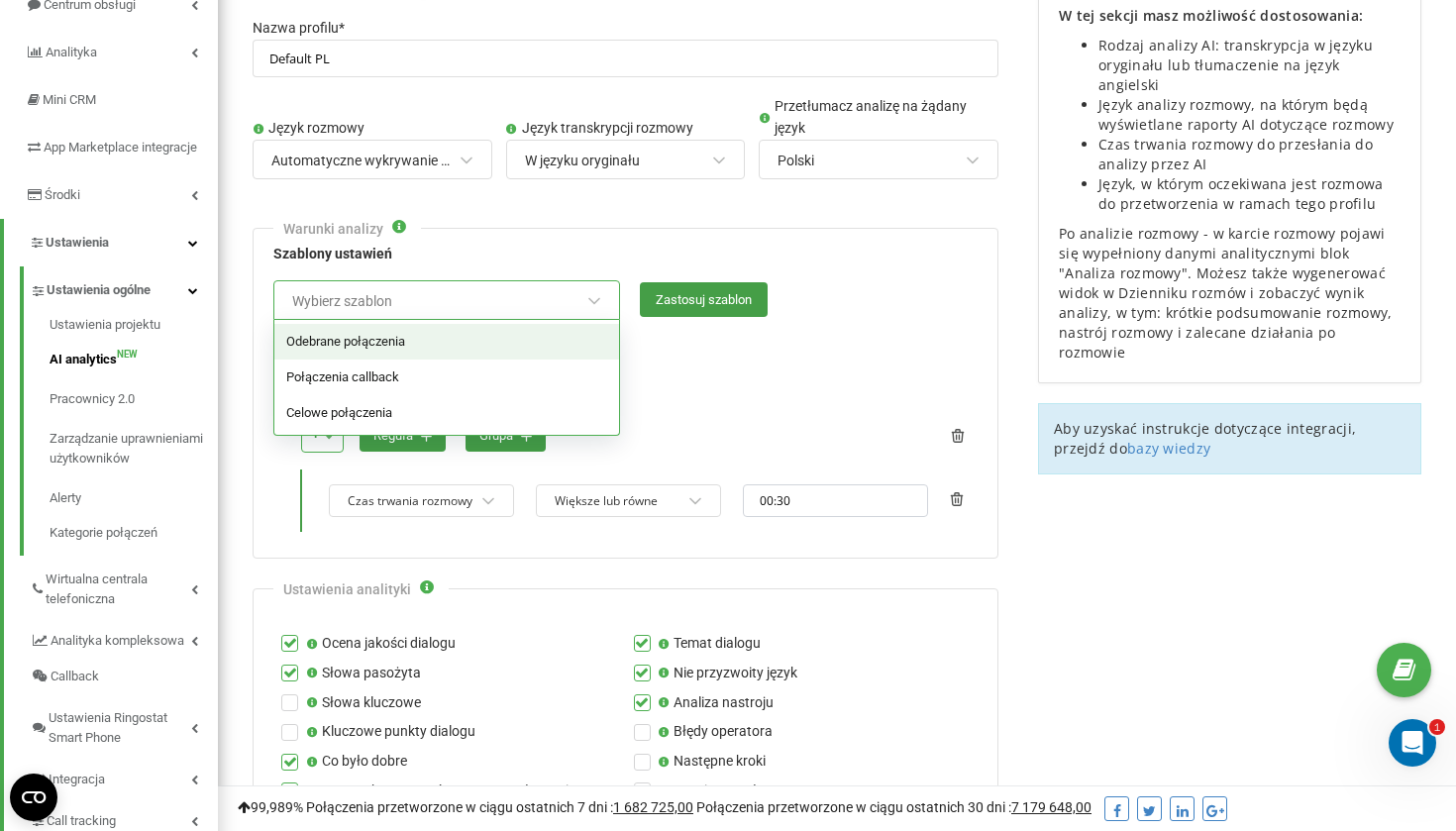 click on "Warunki analizy Szablony ustawień      option Odebrane połączenia focused, 1 of 3. 3 results available. Use Up and Down to choose options, press Enter to select the currently focused option, press Escape to exit the menu, press Tab to select the option and exit the menu. Wybierz szablon Odebrane połączenia Połączenia callback Celowe połączenia Zastosuj szablon i i lub reguła grupa i i lub reguła grupa Czas trwania rozmowy Większe lub równe 00:30" at bounding box center (625, 393) 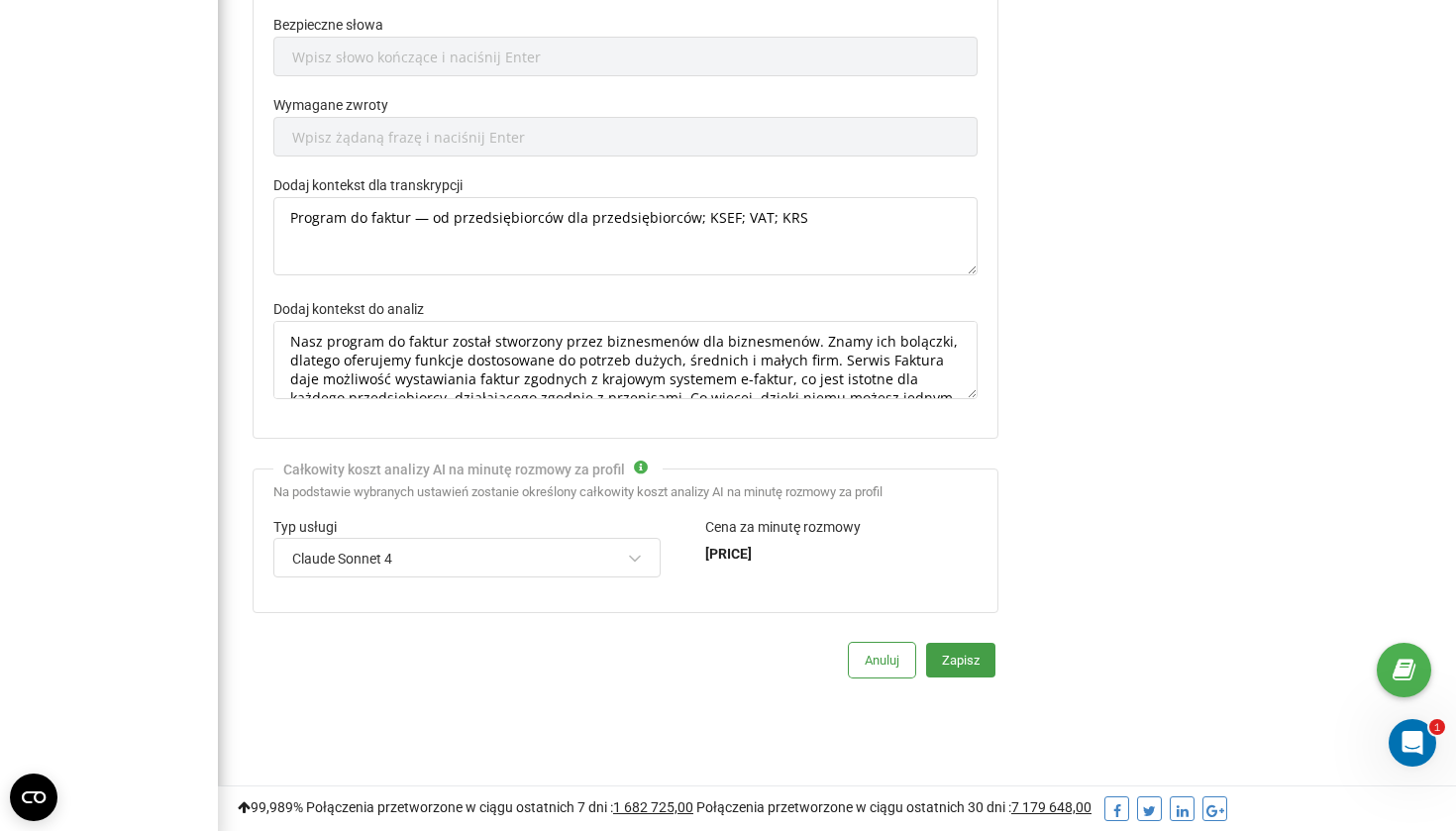 scroll, scrollTop: 1134, scrollLeft: 0, axis: vertical 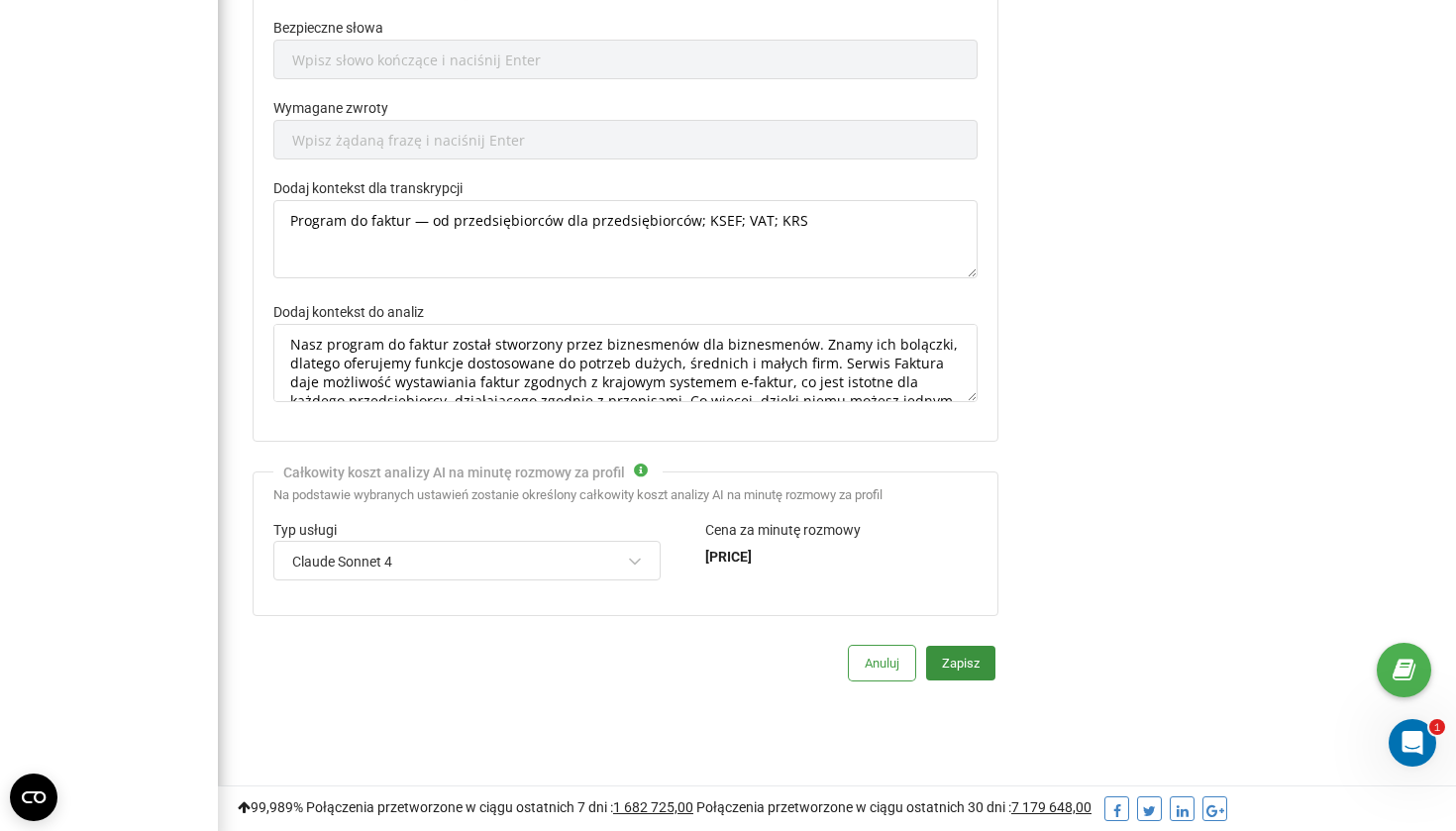 click on "Zapisz" at bounding box center (961, 663) 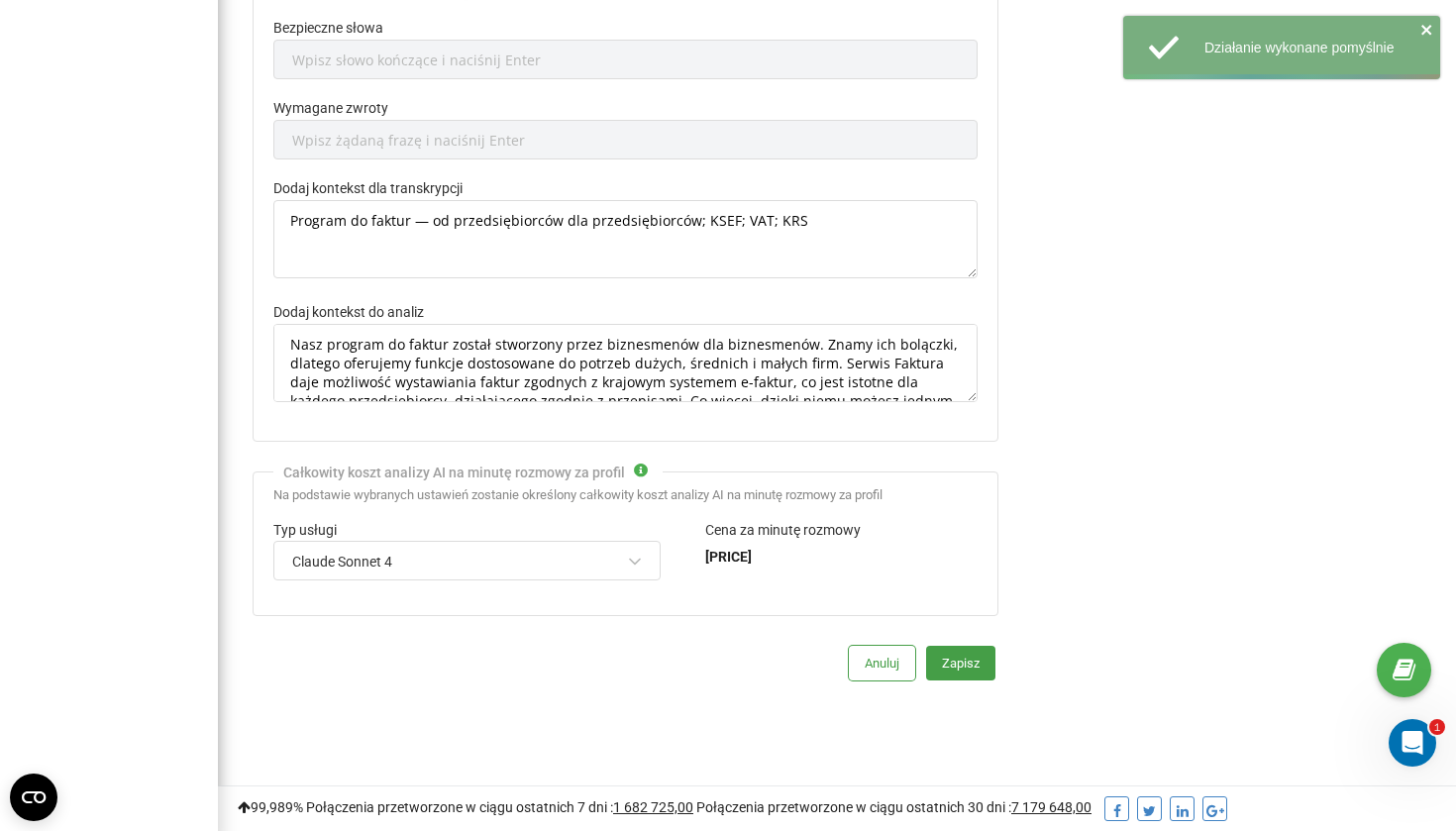 scroll, scrollTop: 0, scrollLeft: 0, axis: both 